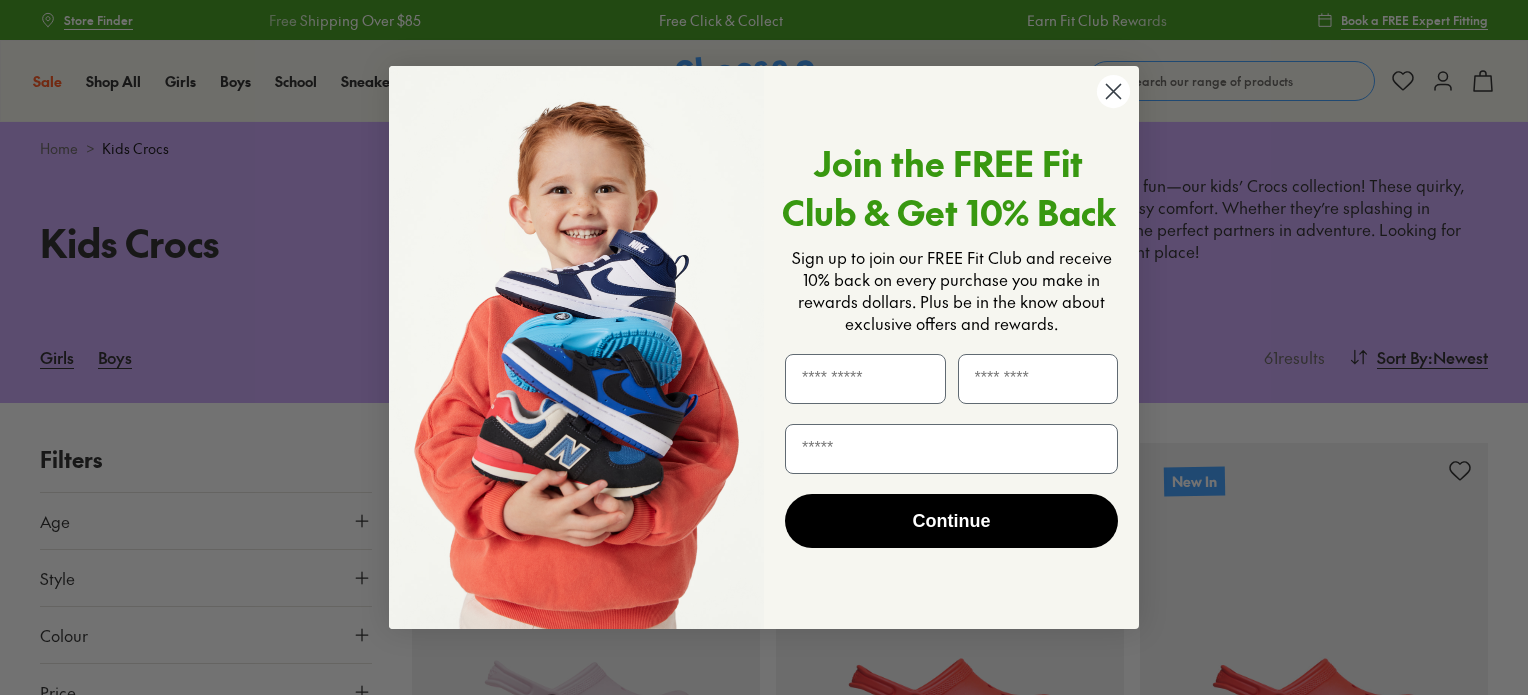 scroll, scrollTop: 0, scrollLeft: 0, axis: both 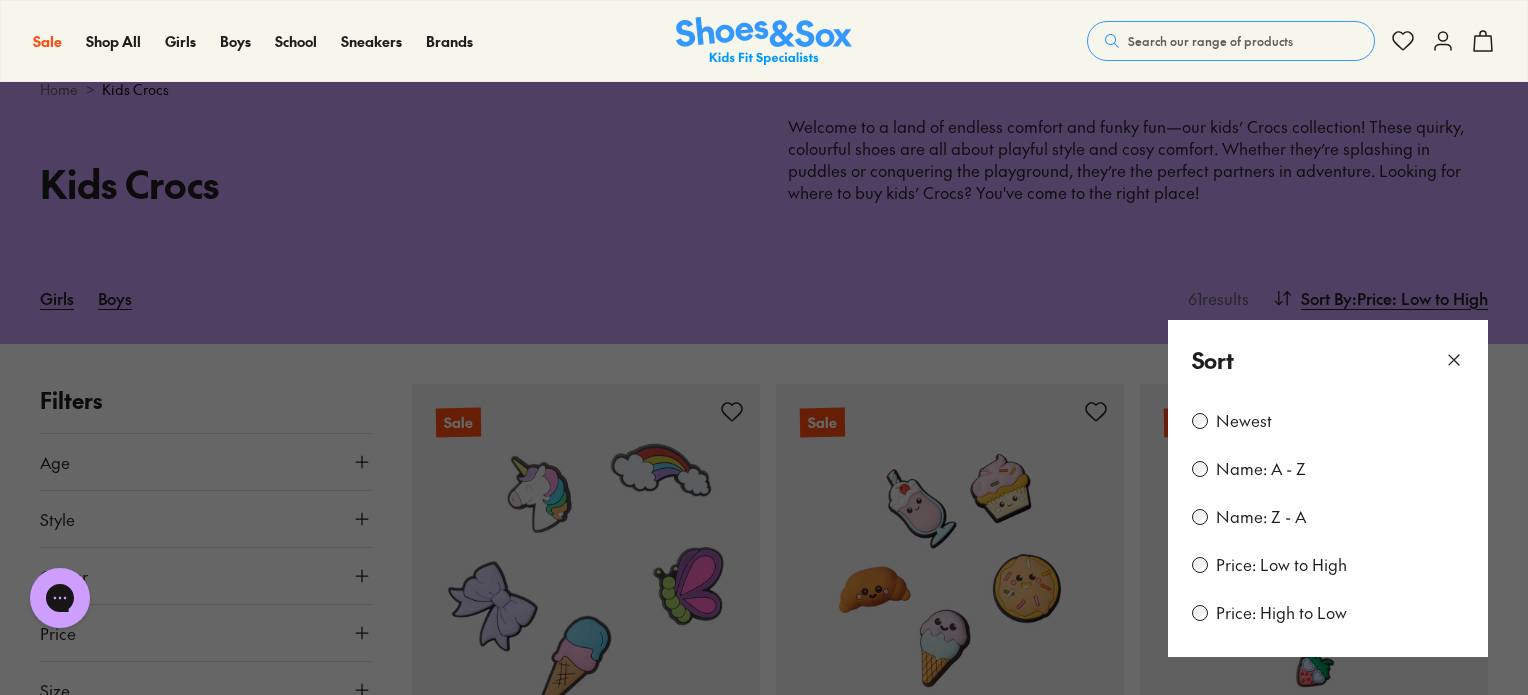 click on "Sort" at bounding box center (1328, 360) 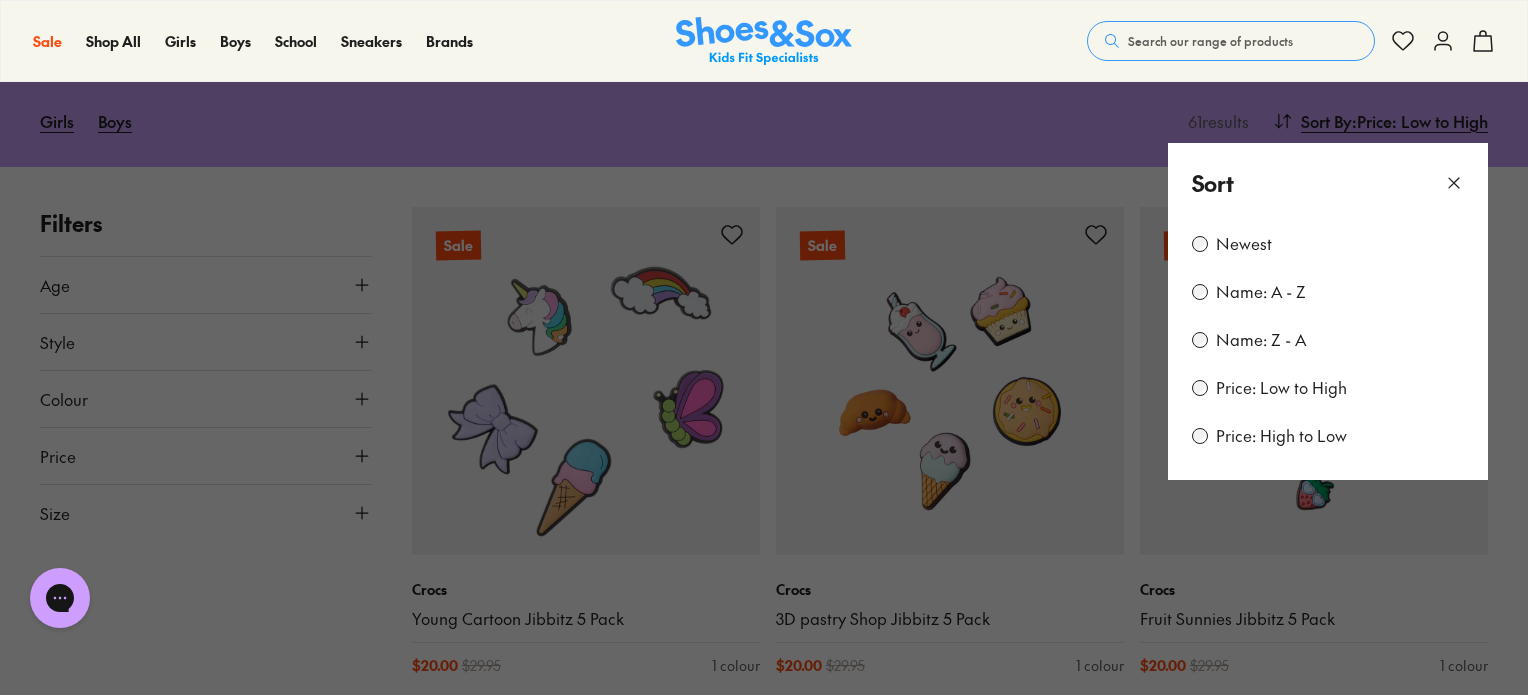 scroll, scrollTop: 359, scrollLeft: 0, axis: vertical 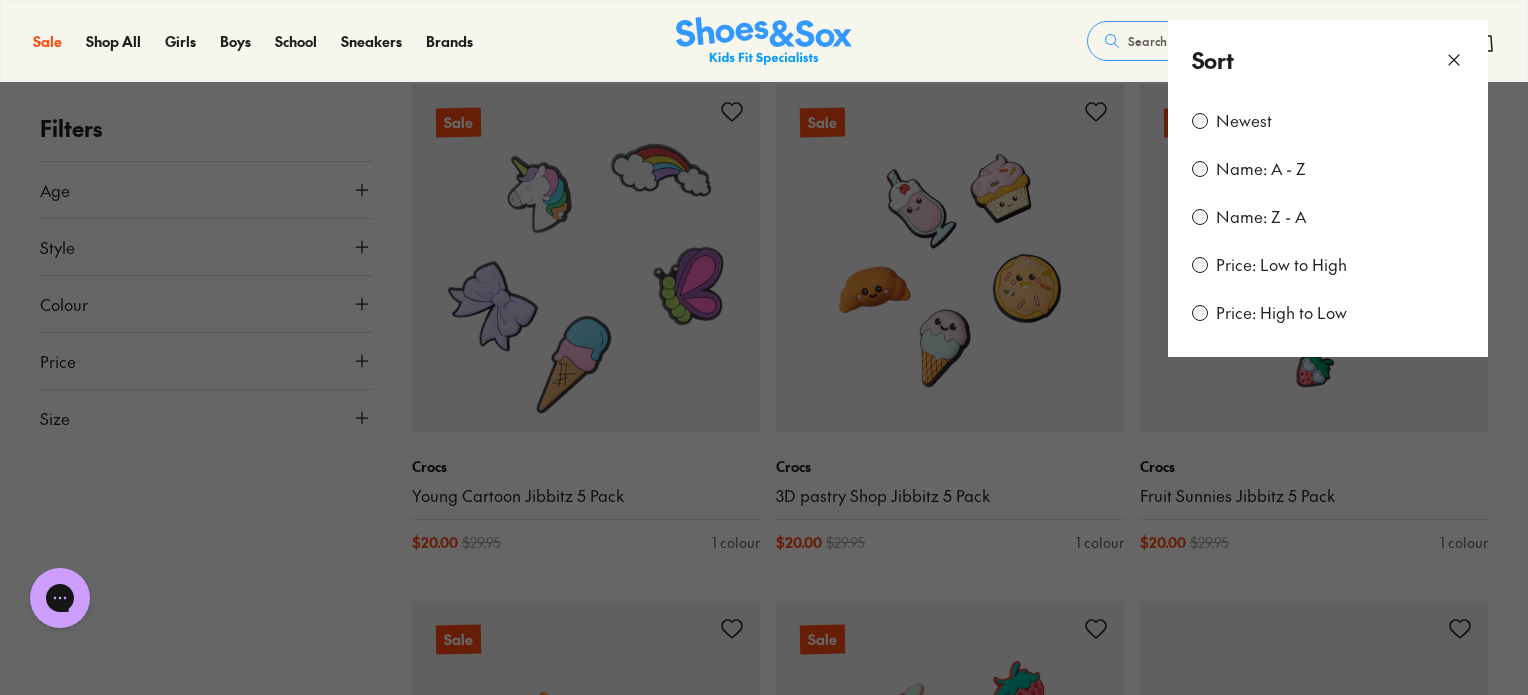 click 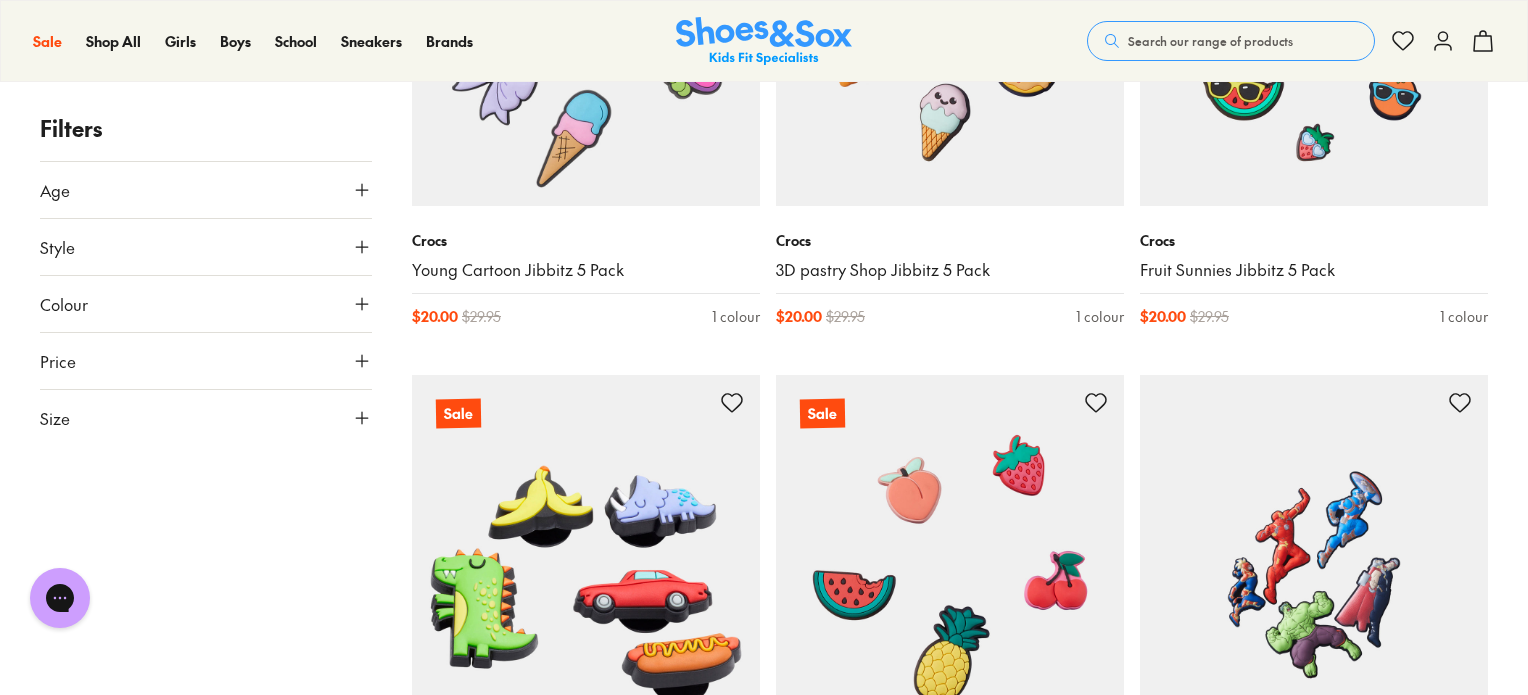 scroll, scrollTop: 659, scrollLeft: 0, axis: vertical 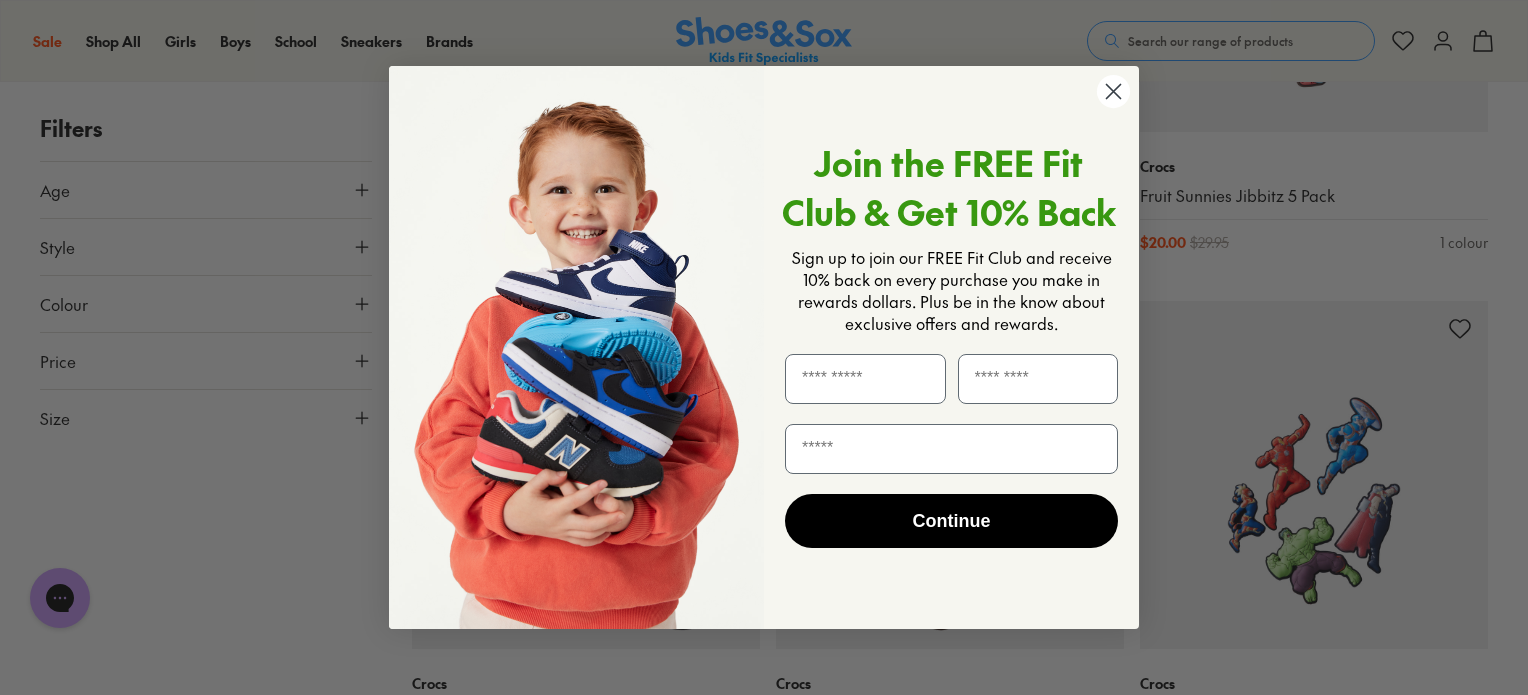 click 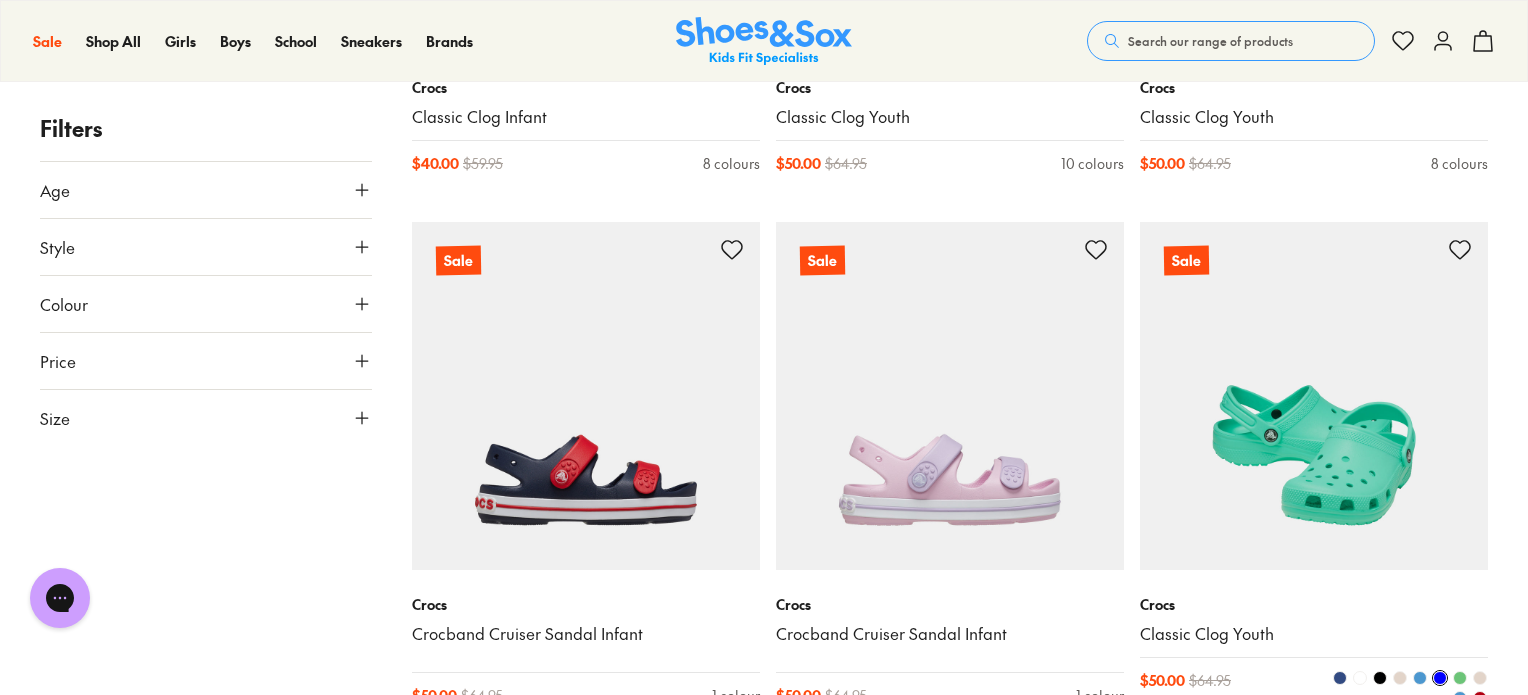 scroll, scrollTop: 2459, scrollLeft: 0, axis: vertical 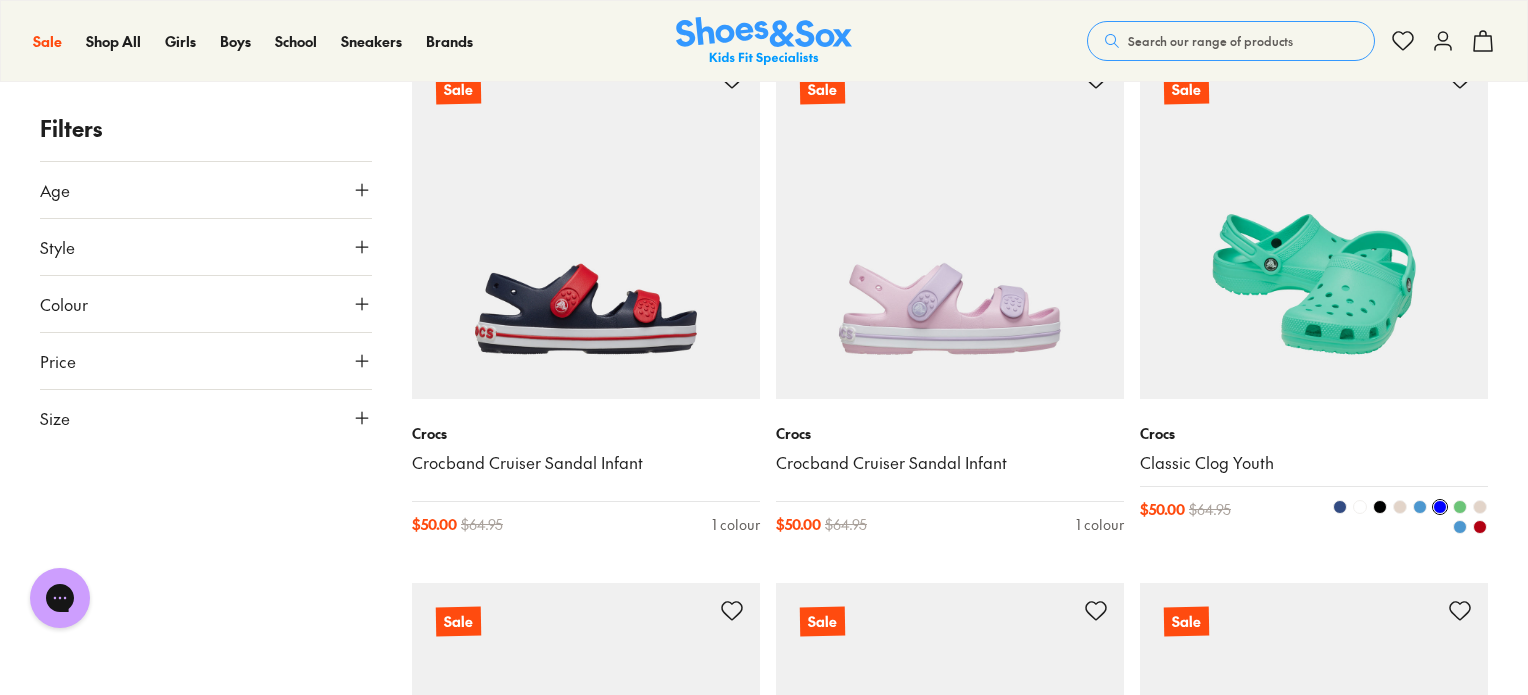 click at bounding box center [1314, 225] 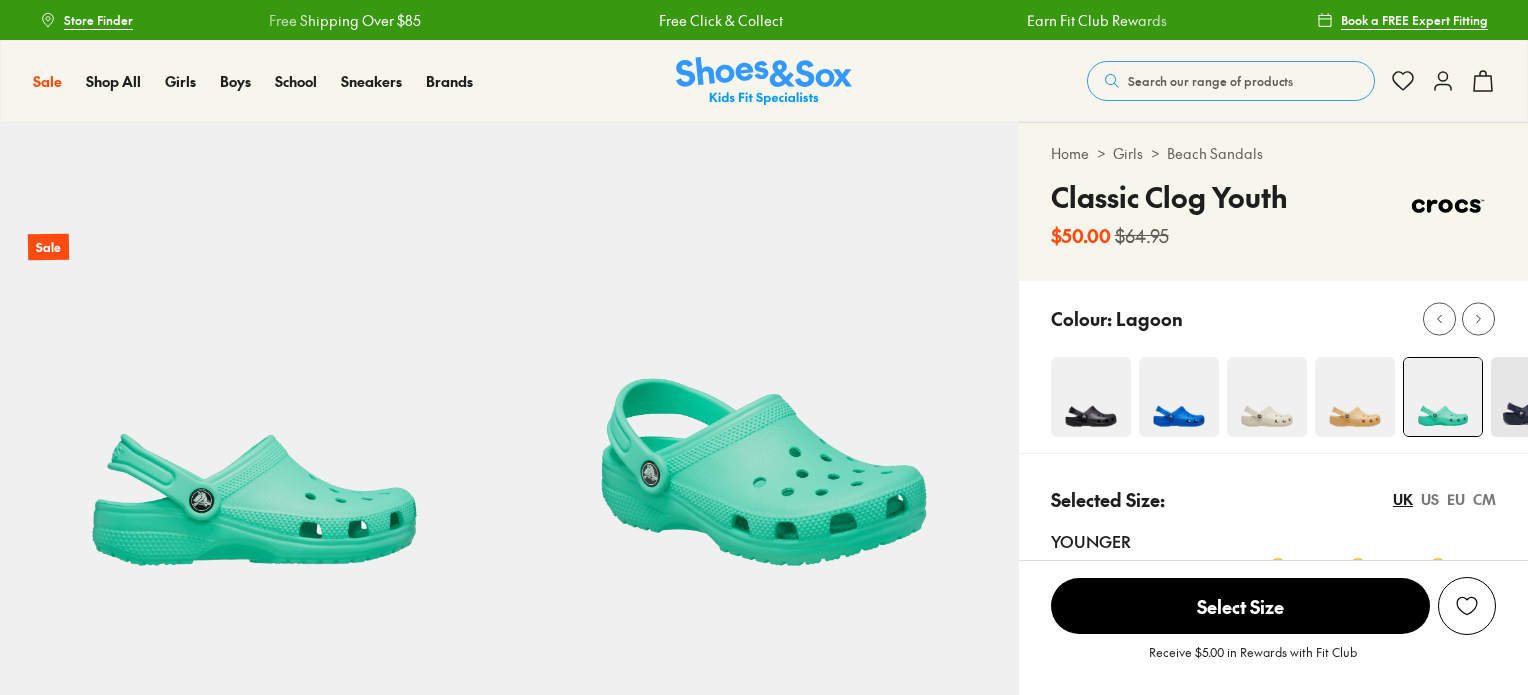 scroll, scrollTop: 0, scrollLeft: 0, axis: both 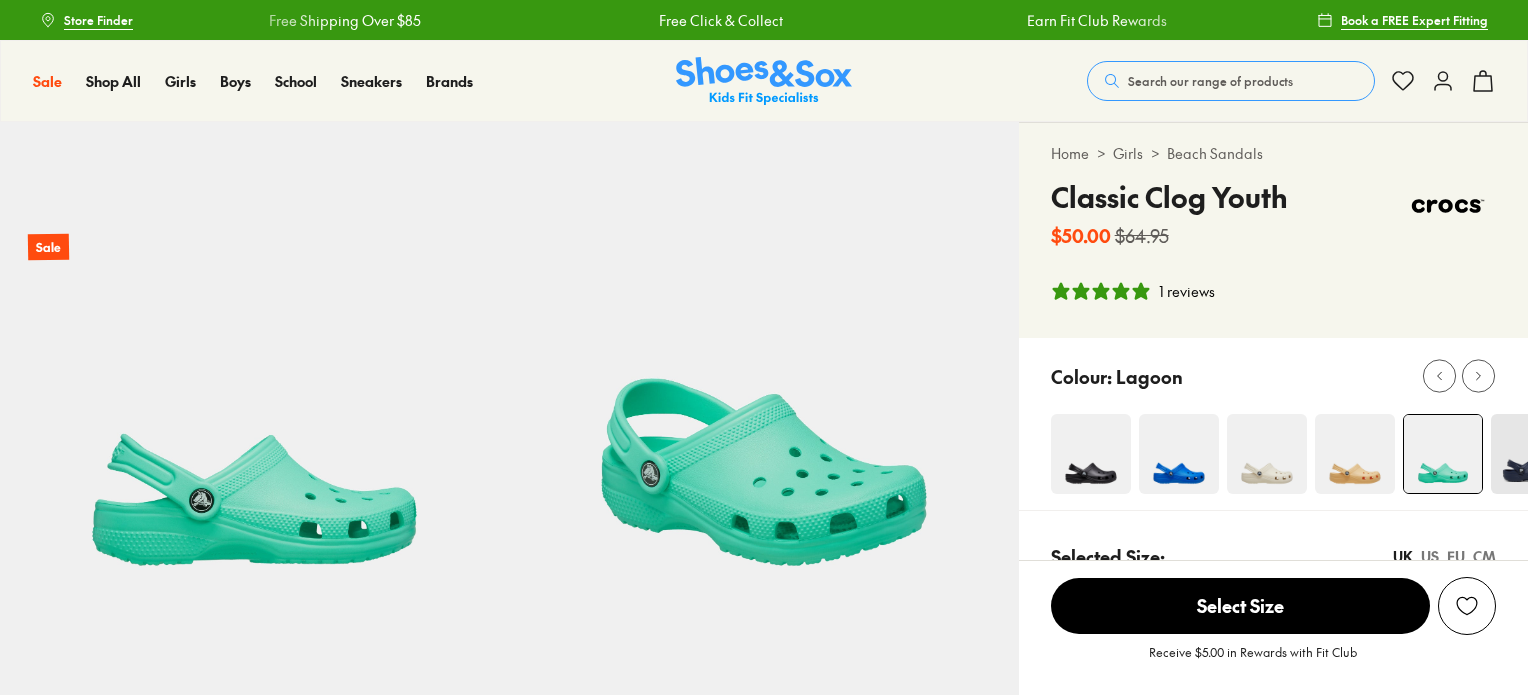 select on "*" 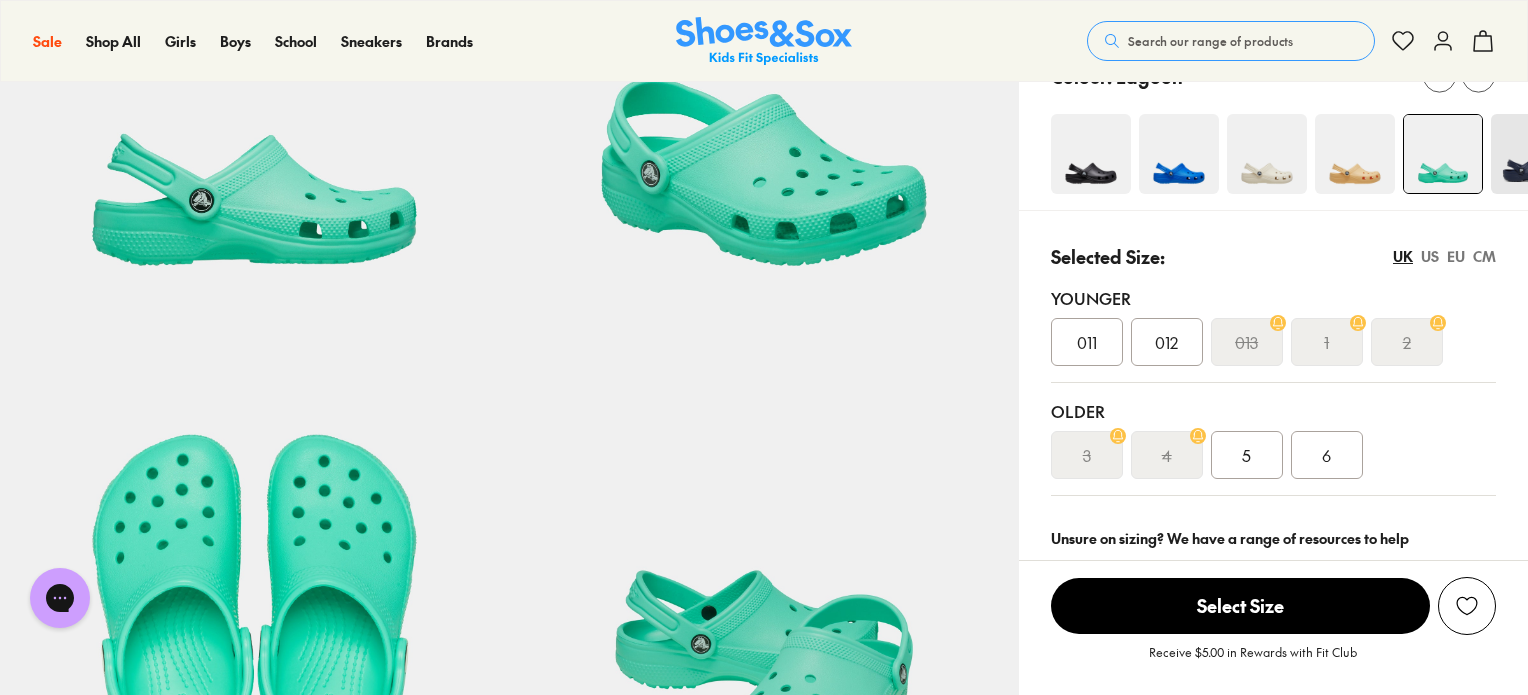 scroll, scrollTop: 0, scrollLeft: 0, axis: both 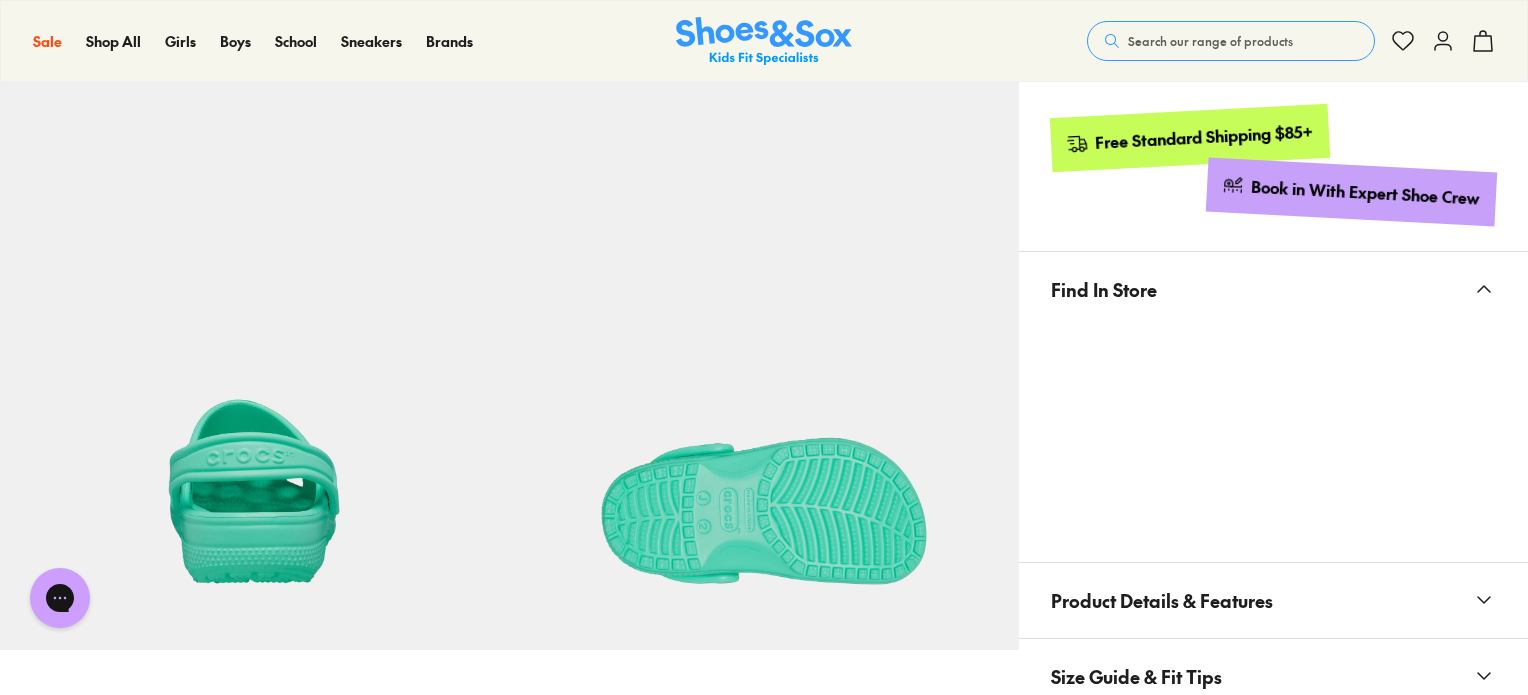 click 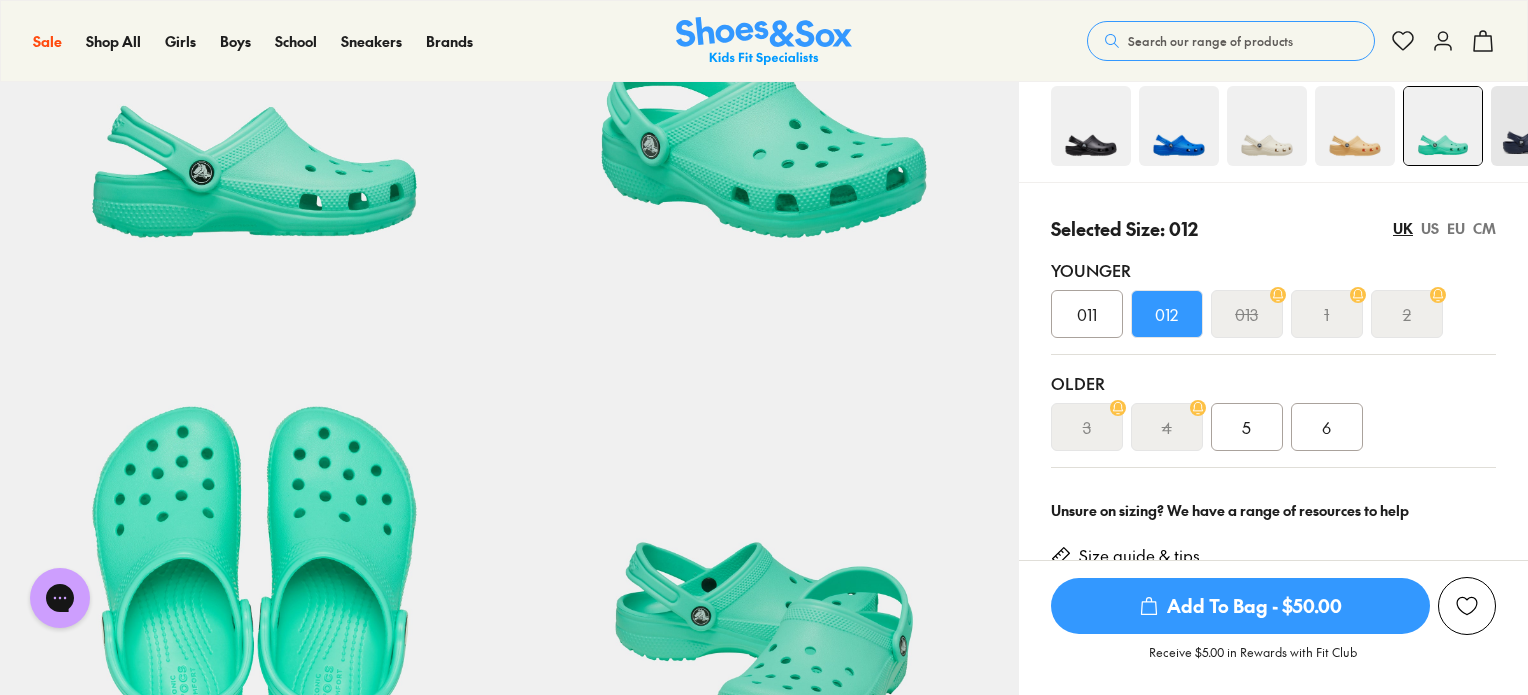scroll, scrollTop: 100, scrollLeft: 0, axis: vertical 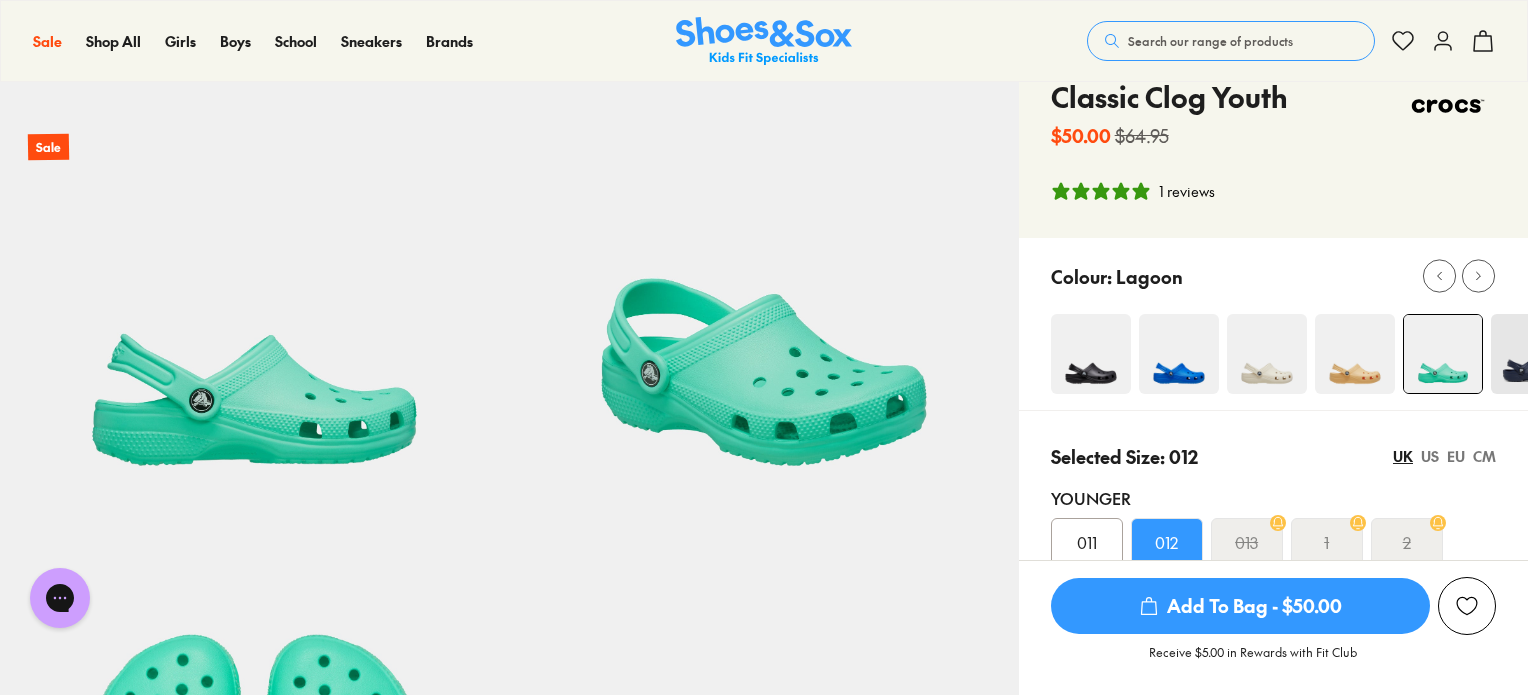 click at bounding box center [1179, 354] 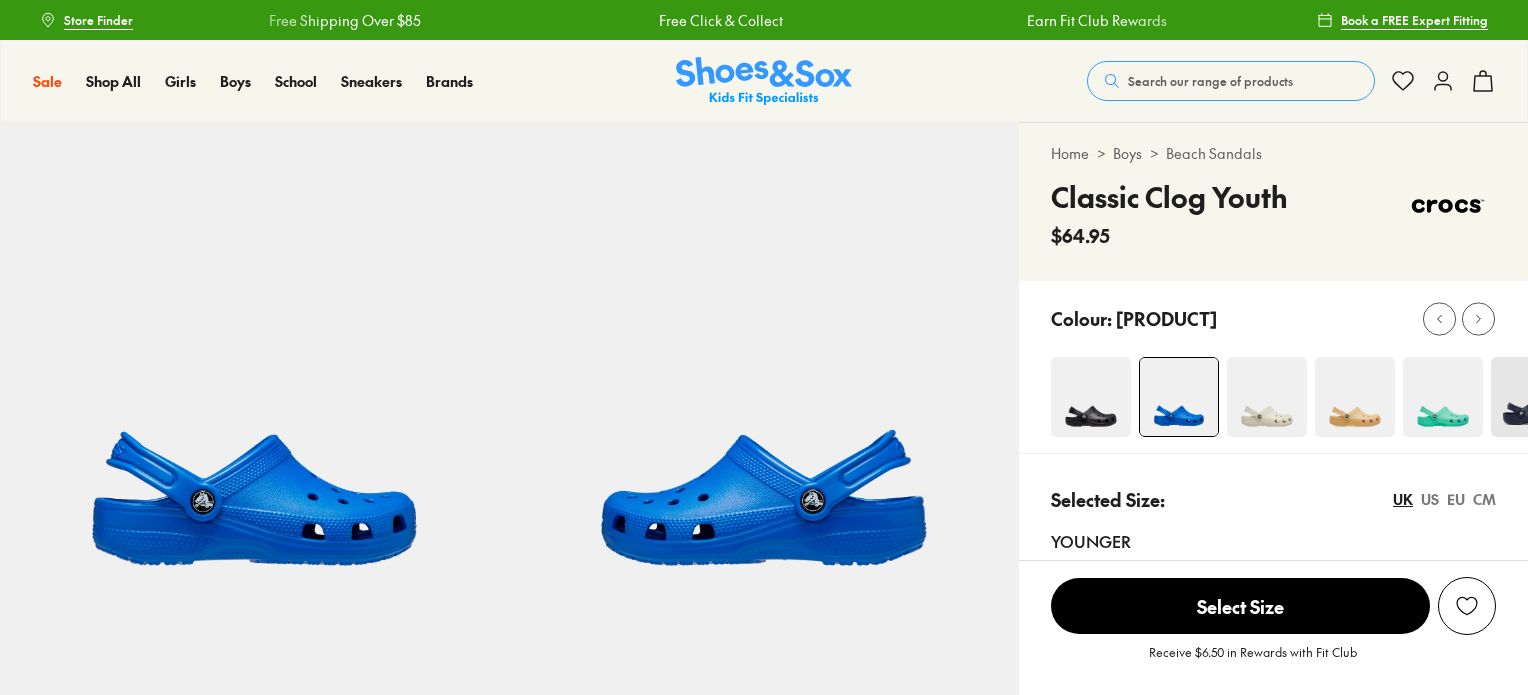 scroll, scrollTop: 0, scrollLeft: 0, axis: both 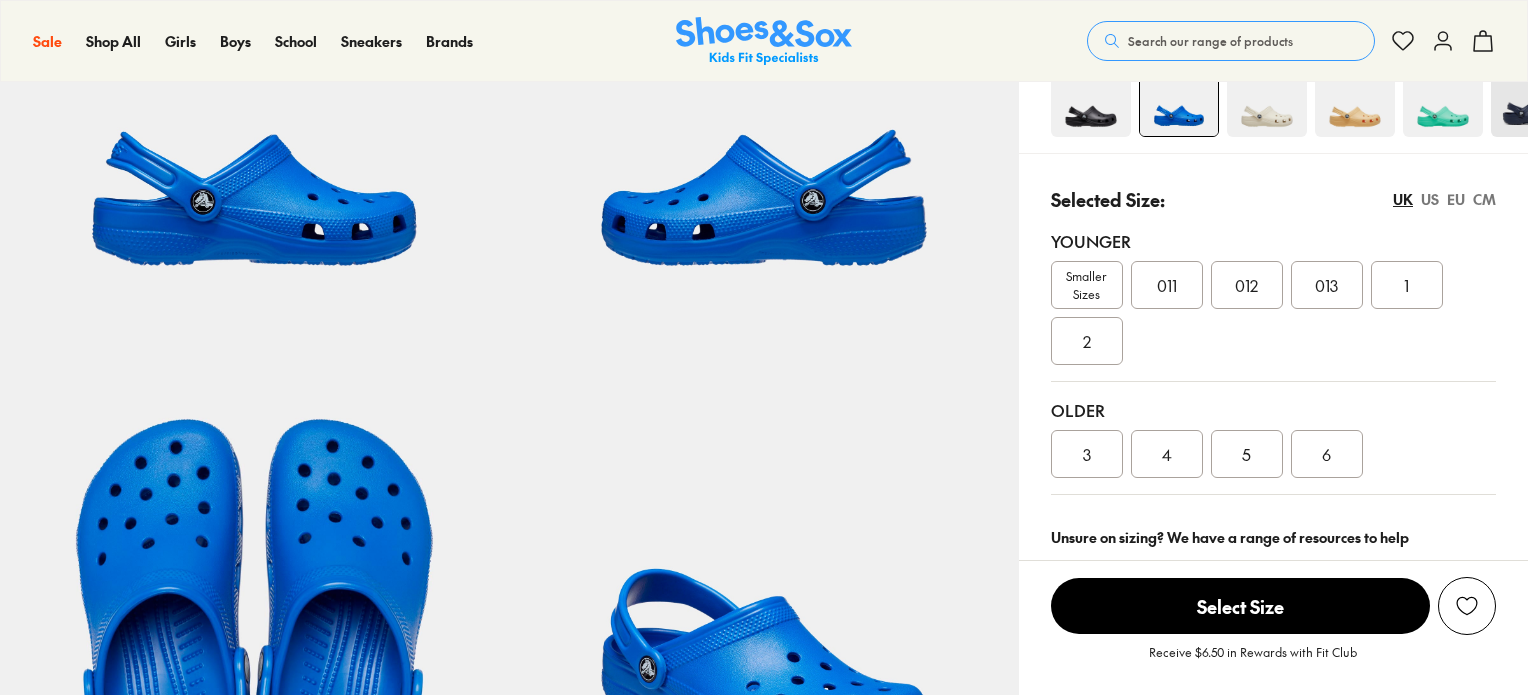 select on "*" 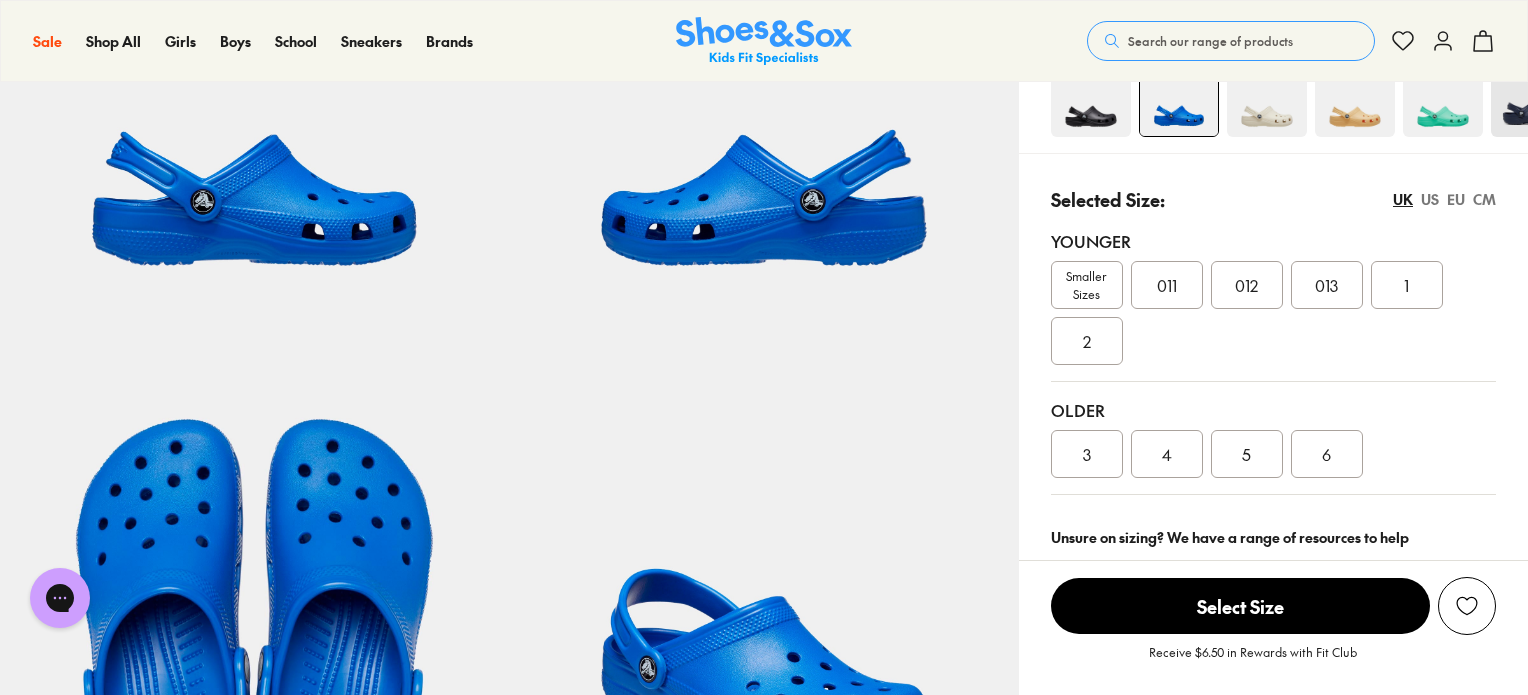 scroll, scrollTop: 0, scrollLeft: 0, axis: both 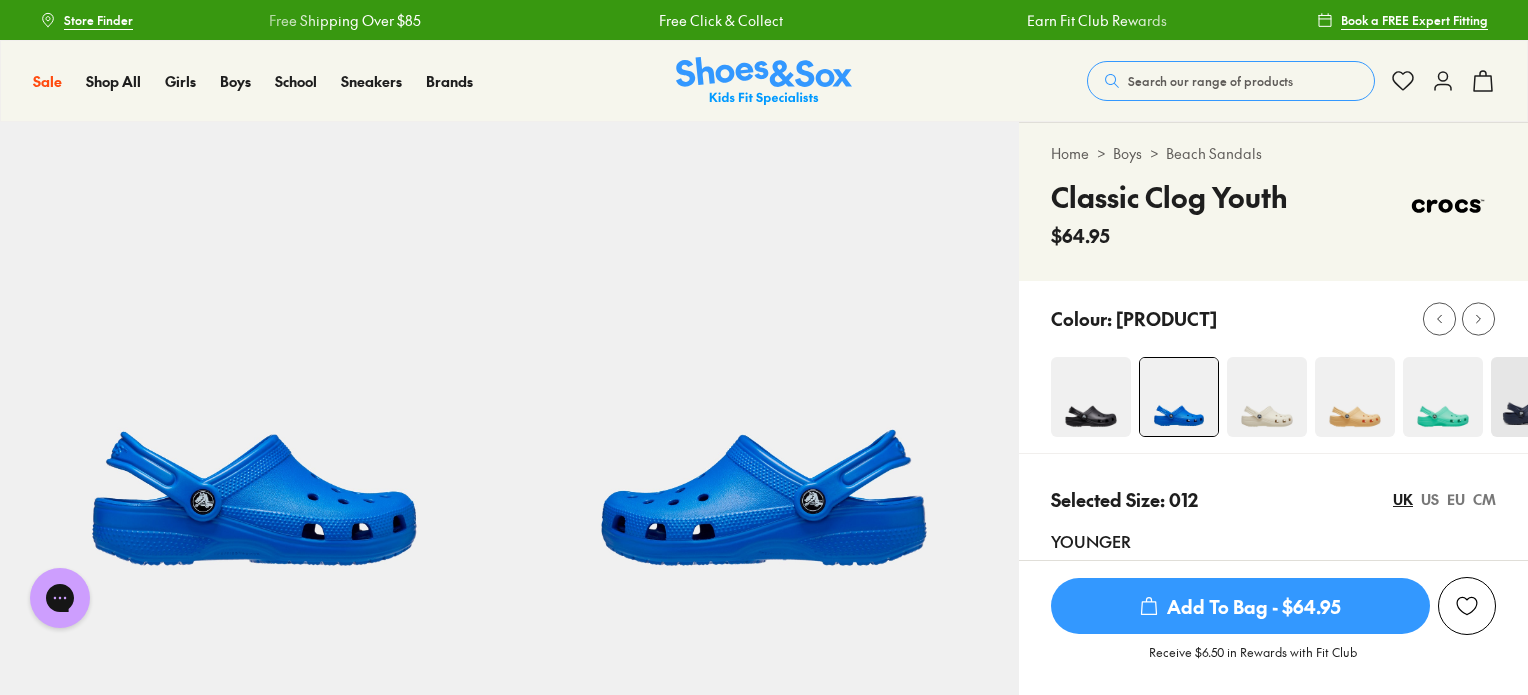 click at bounding box center [1267, 397] 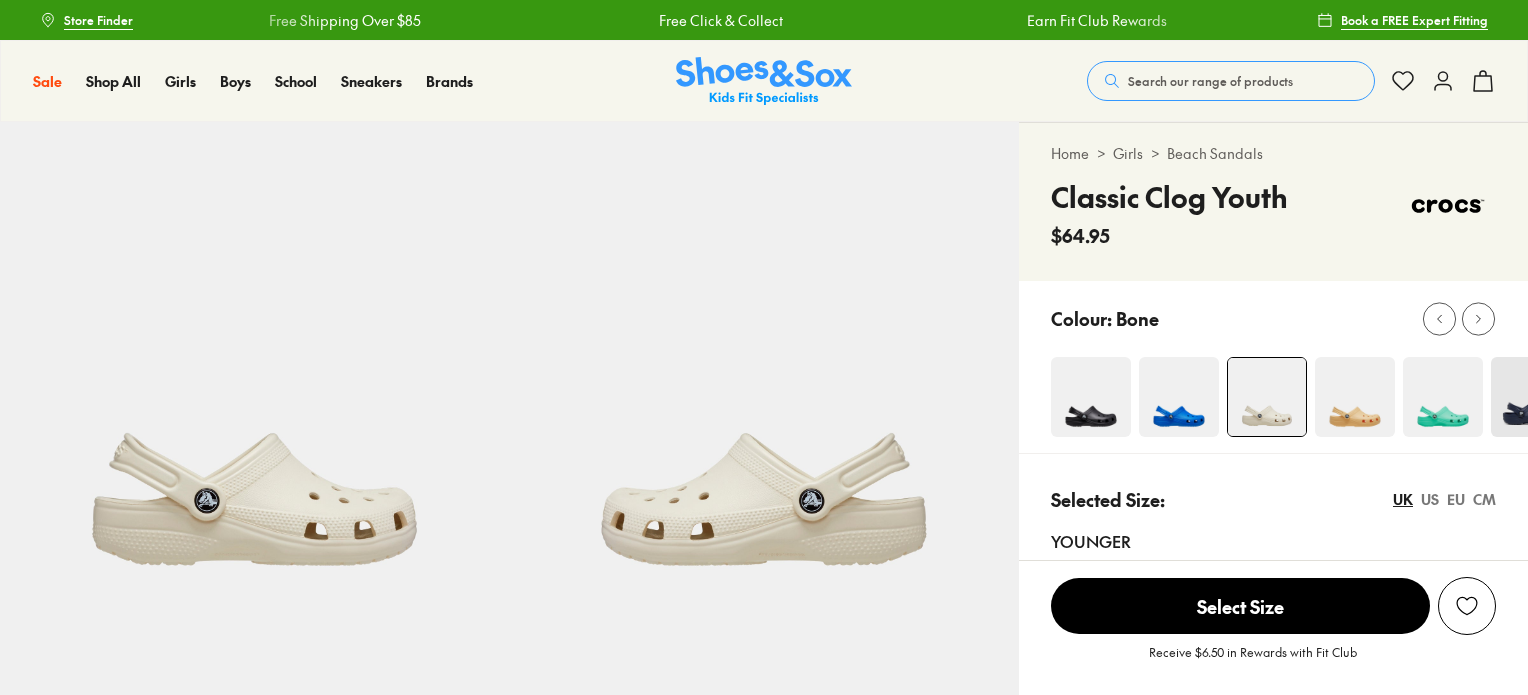 scroll, scrollTop: 0, scrollLeft: 0, axis: both 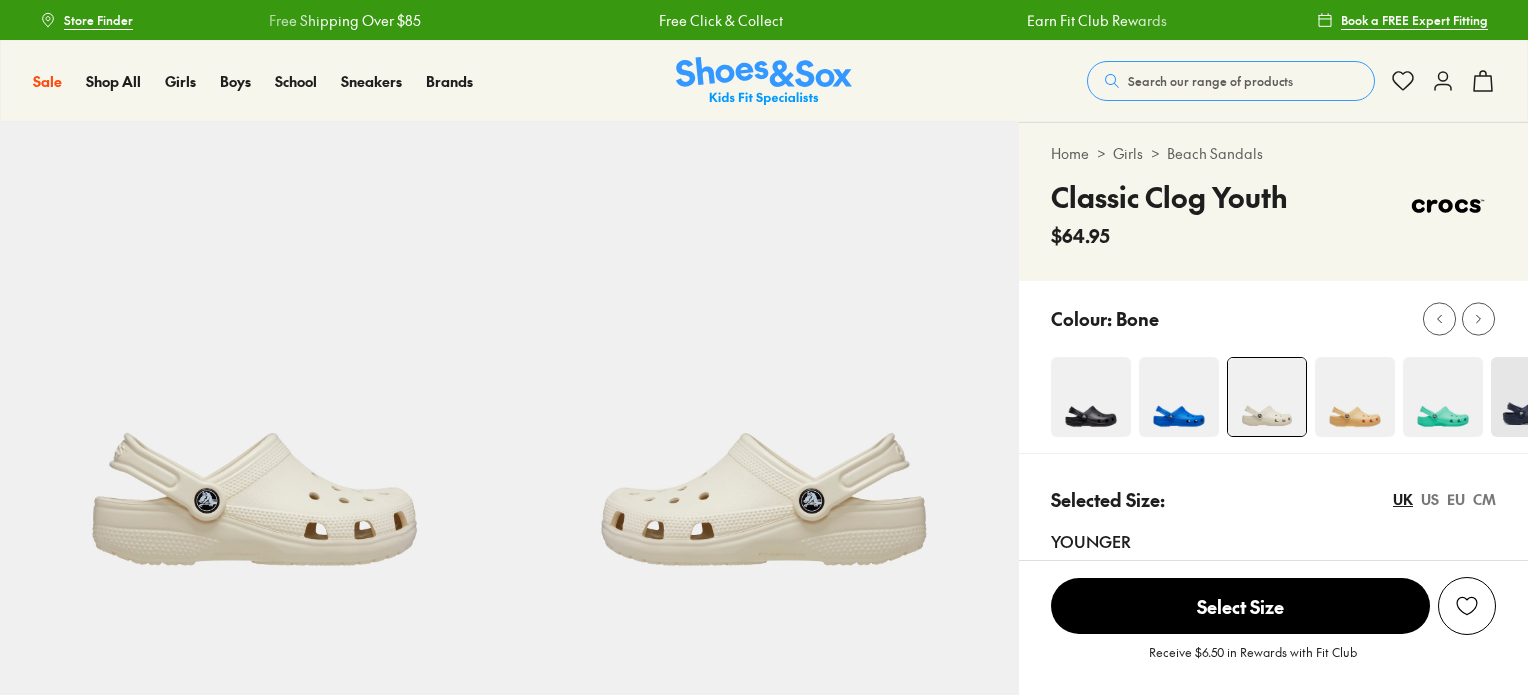 select on "*" 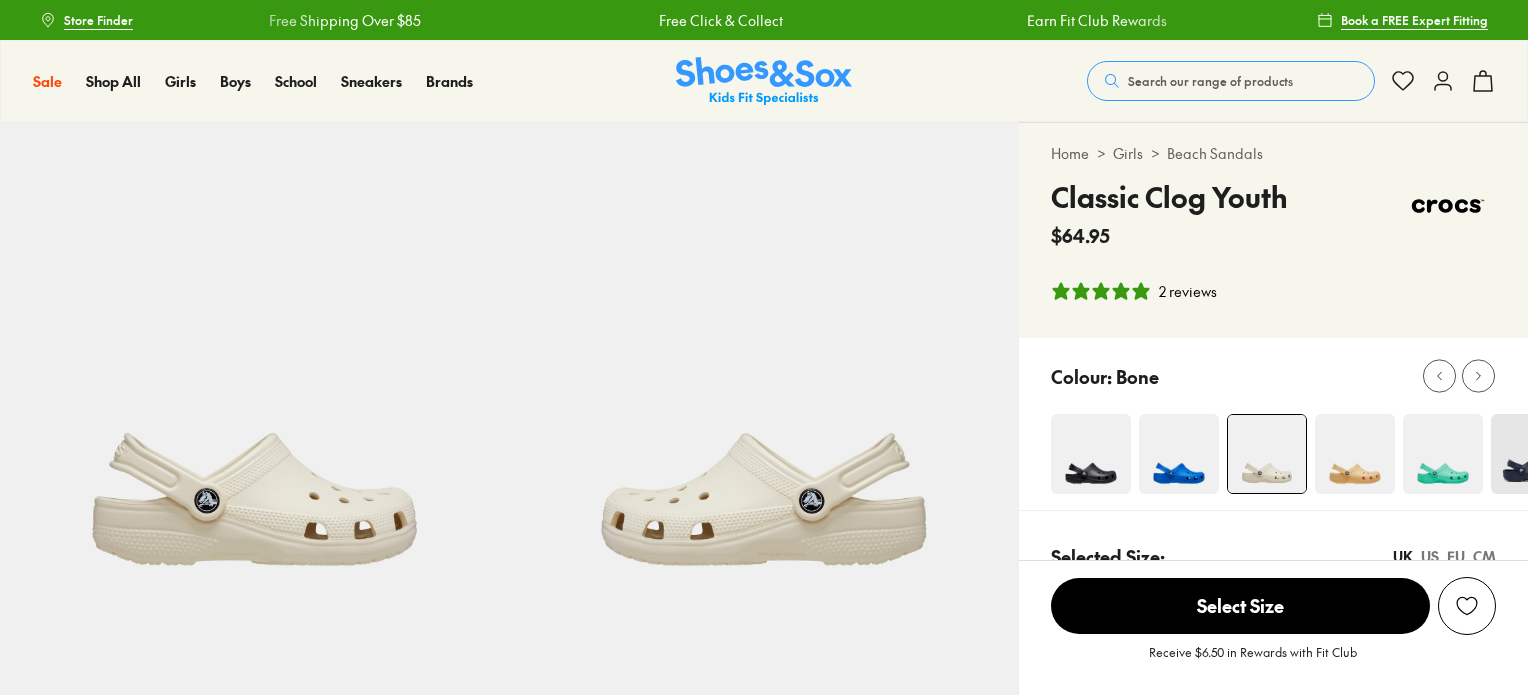 scroll, scrollTop: 0, scrollLeft: 0, axis: both 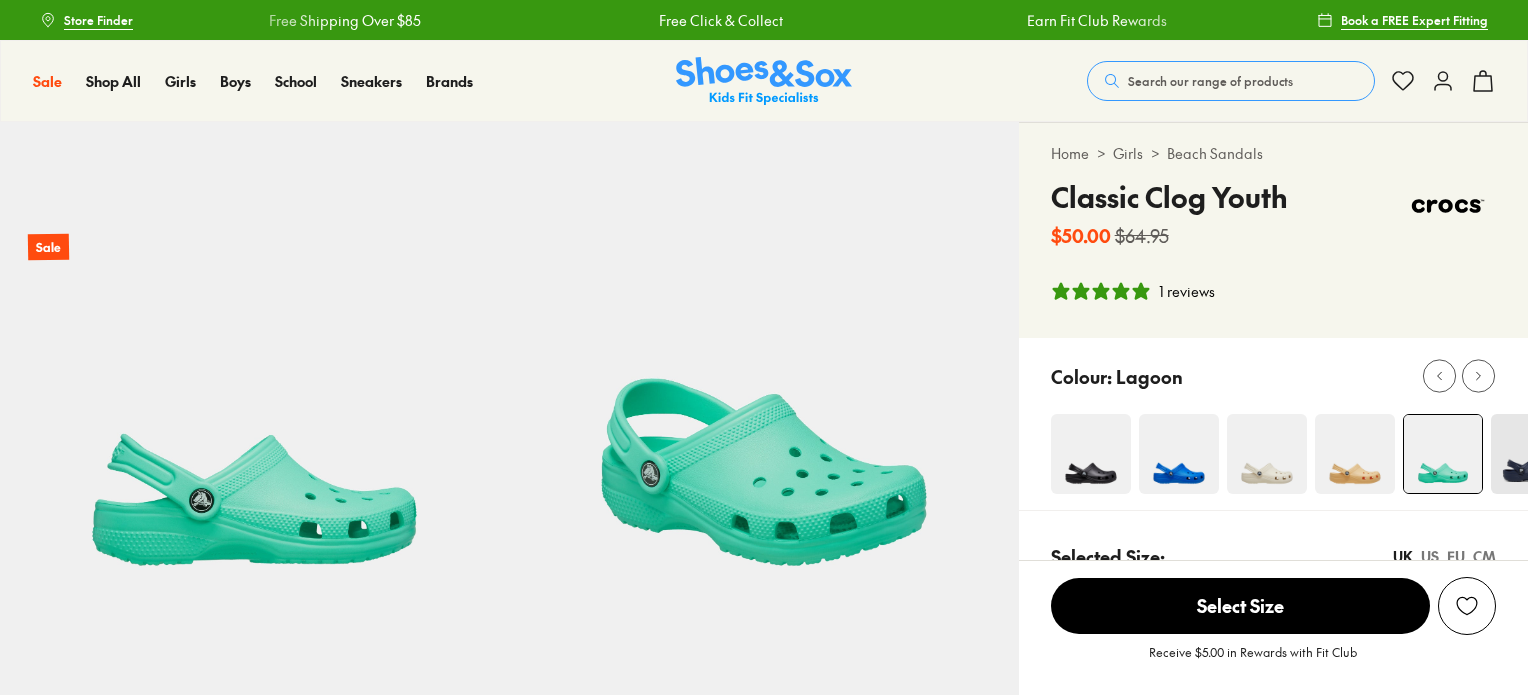 select on "*" 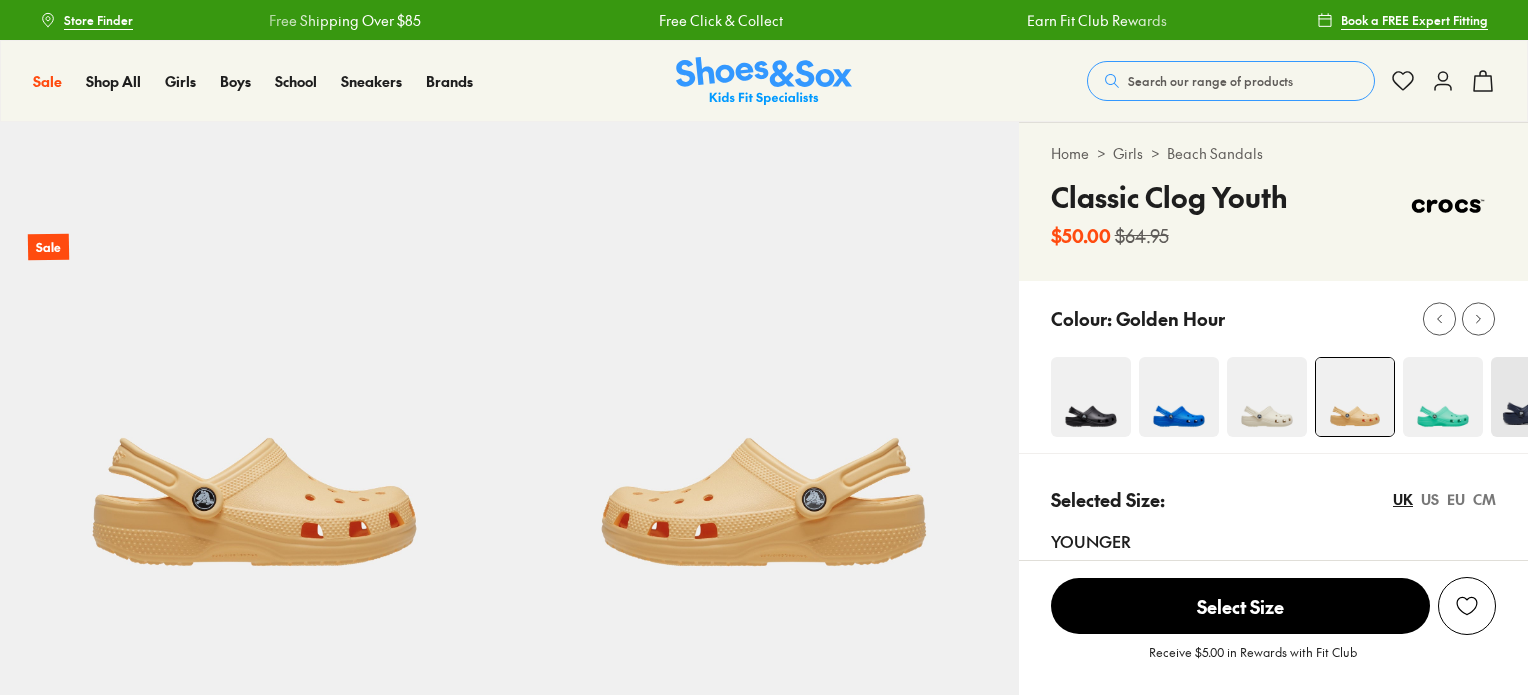 scroll, scrollTop: 0, scrollLeft: 0, axis: both 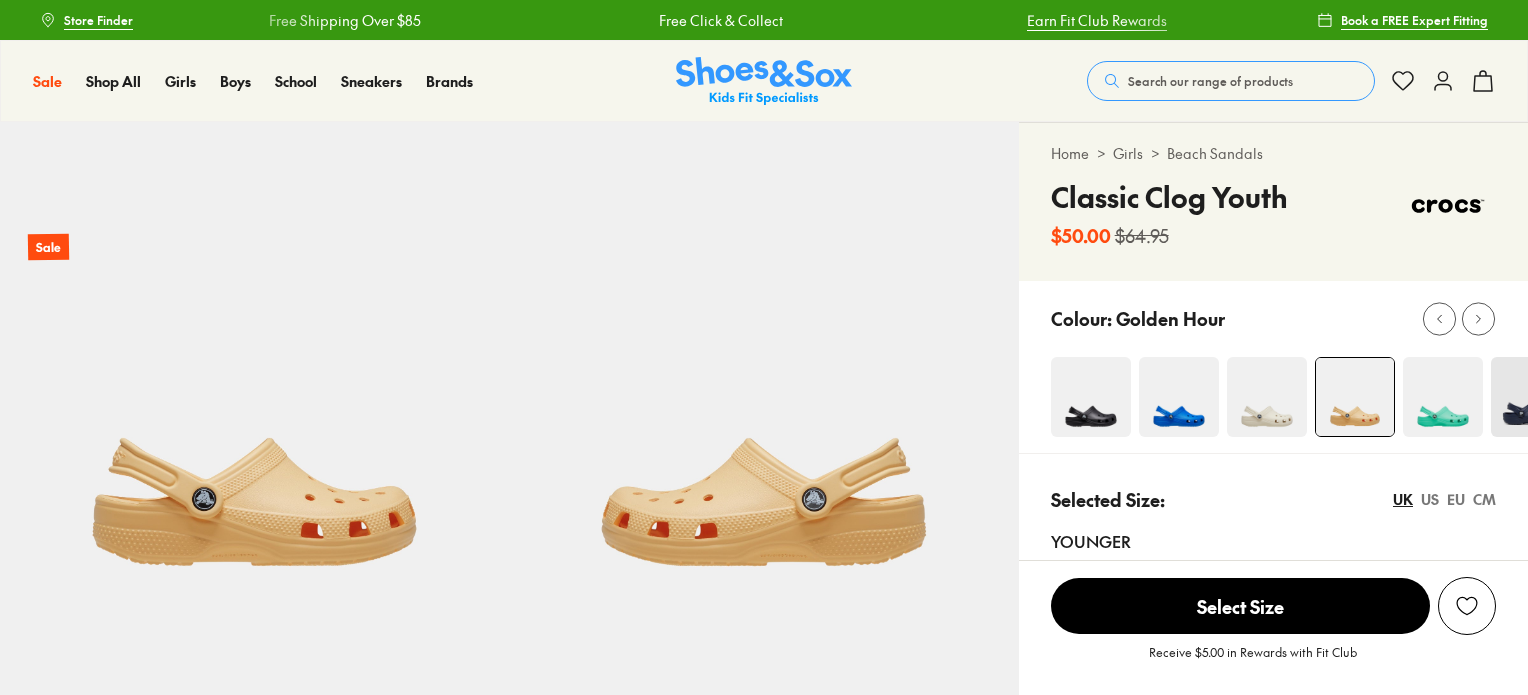 select on "*" 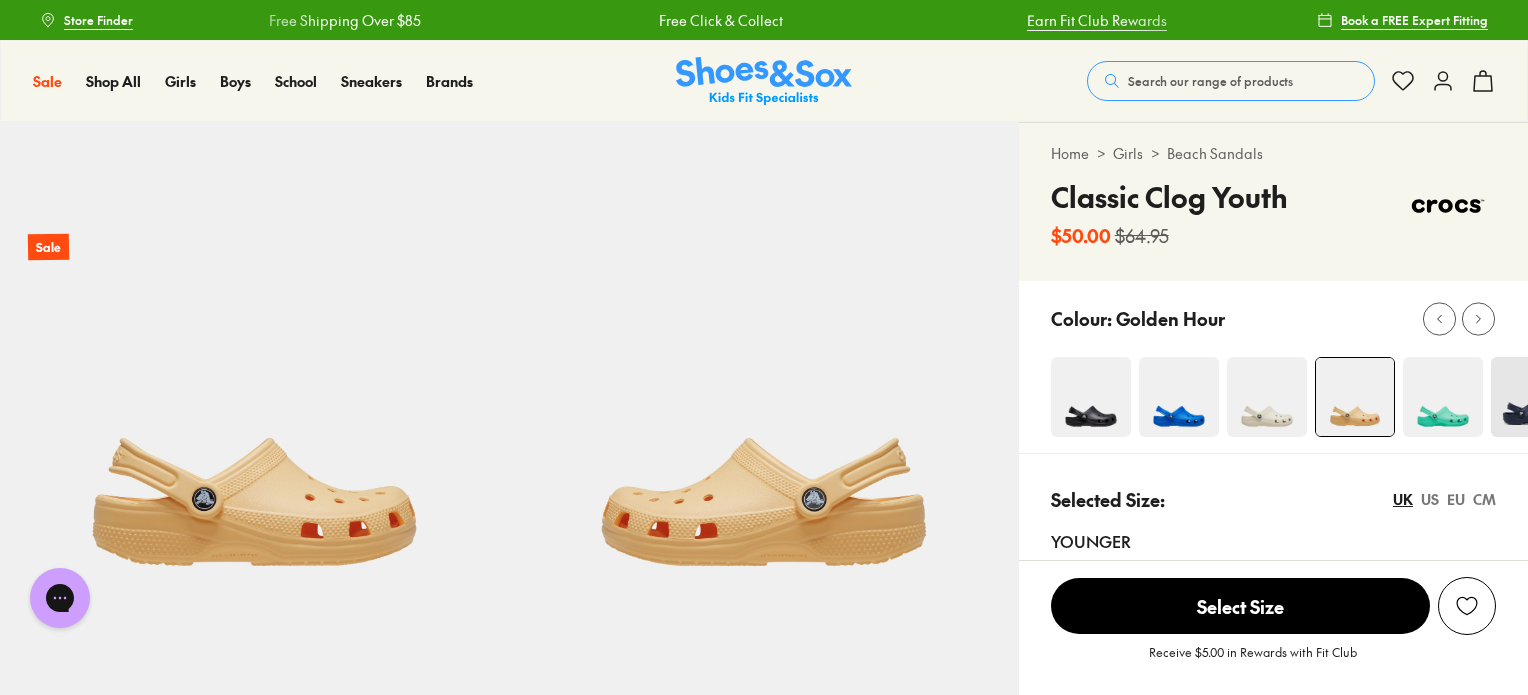 scroll, scrollTop: 0, scrollLeft: 0, axis: both 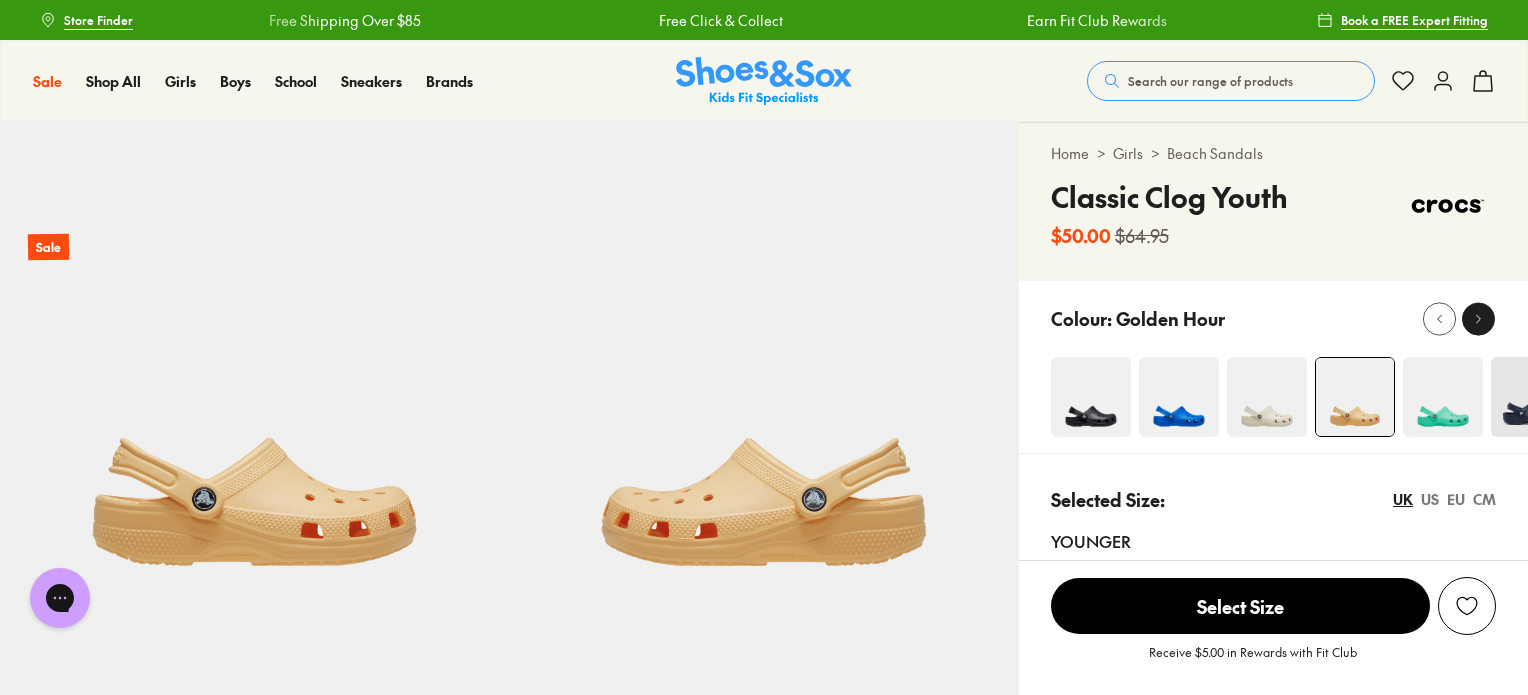 click 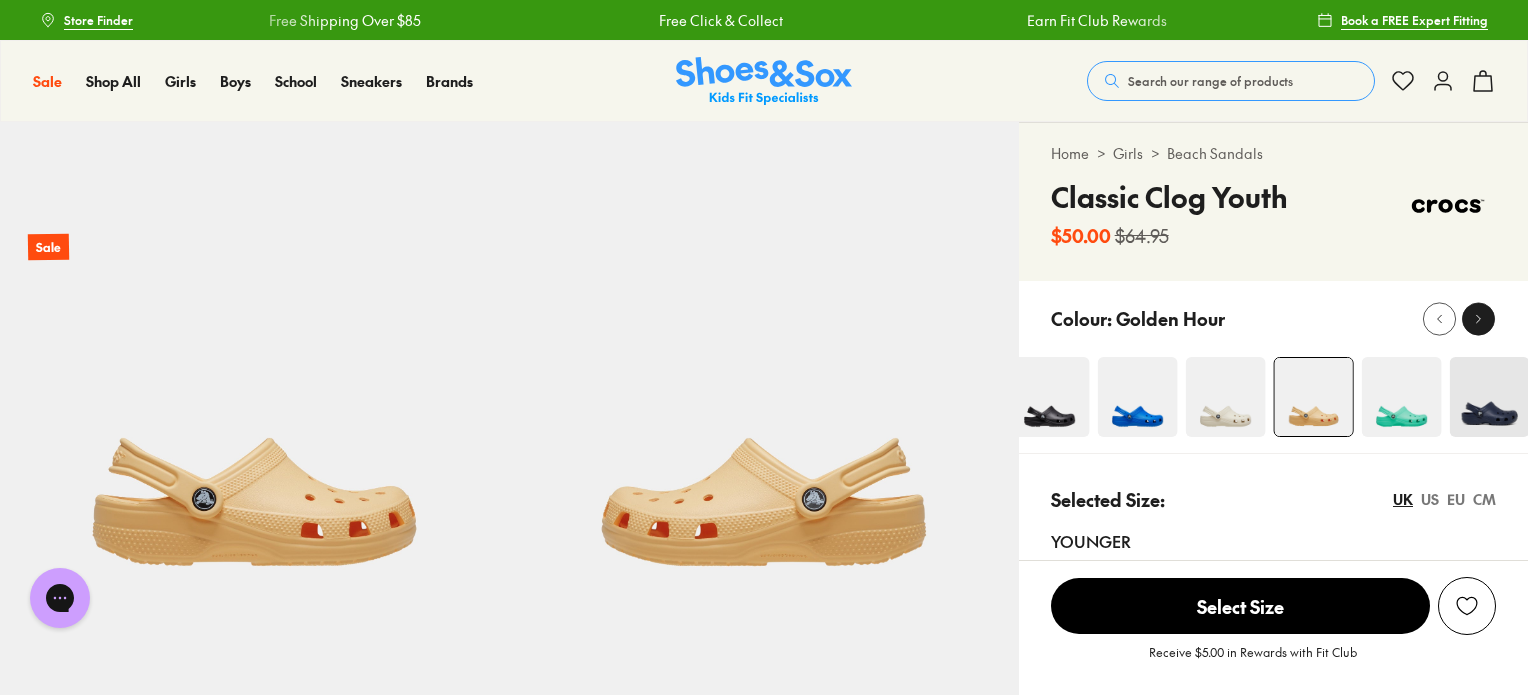 click 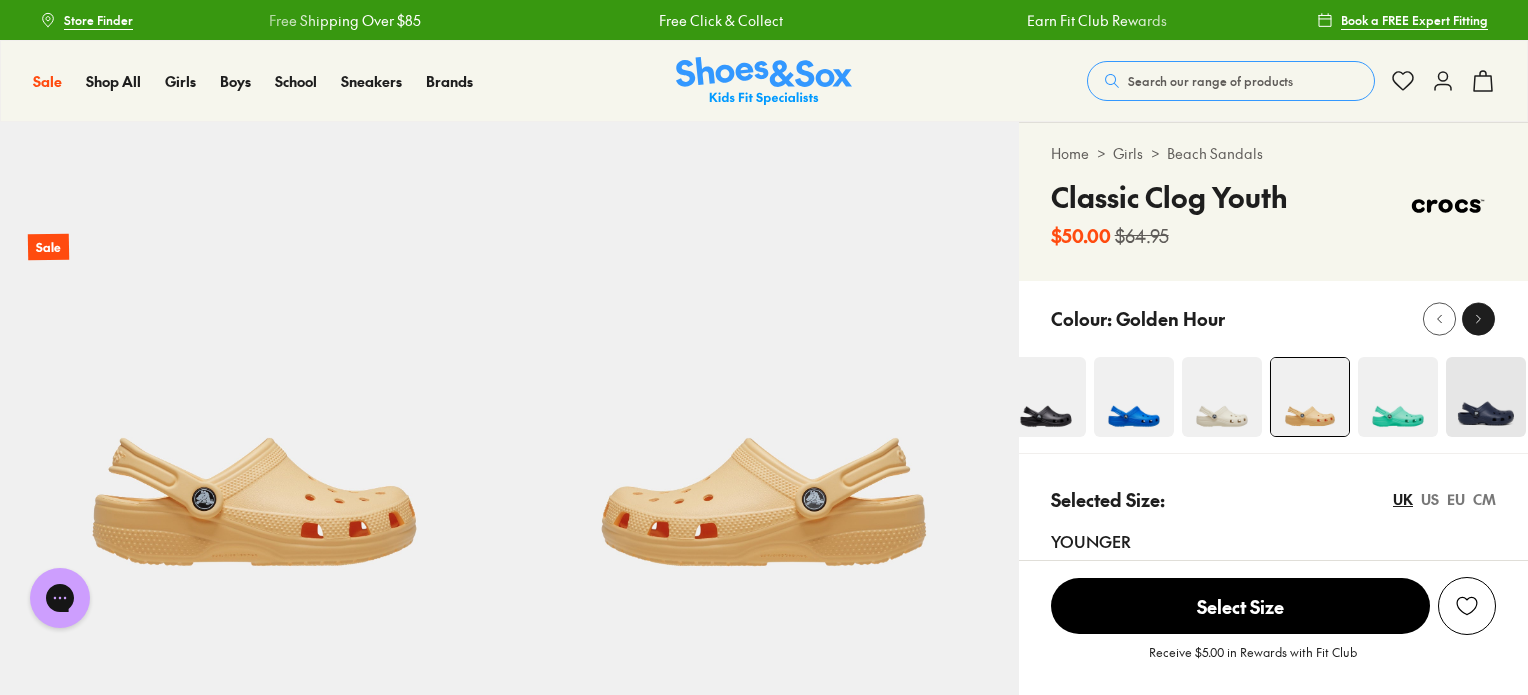 click 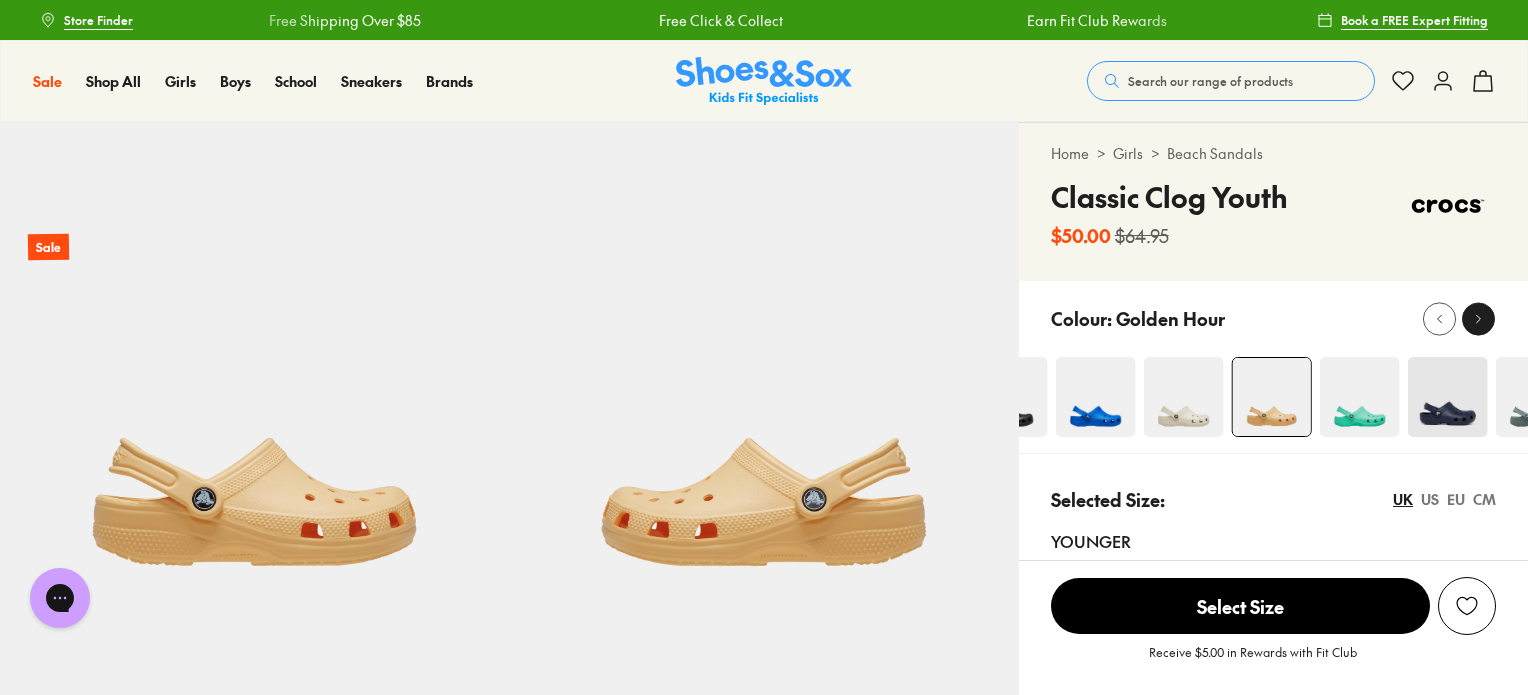 click 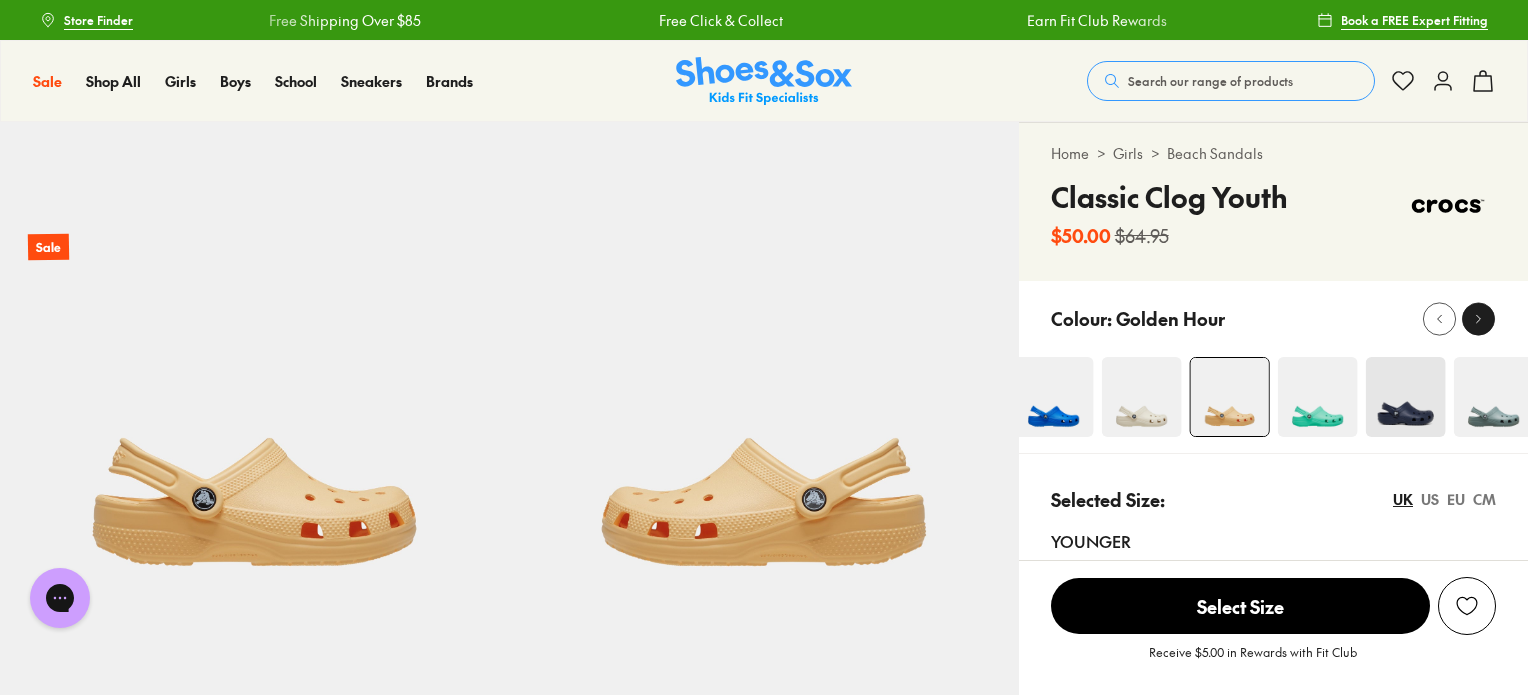 click 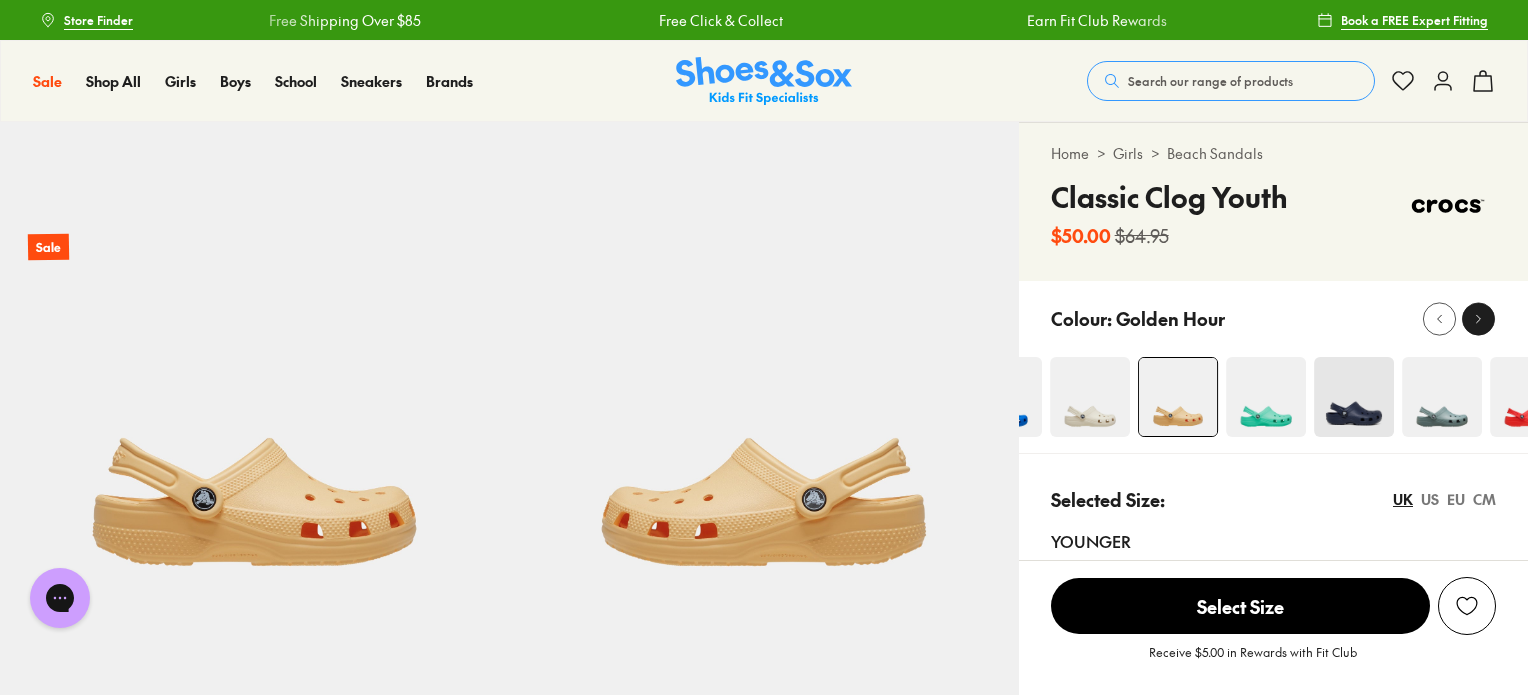 click 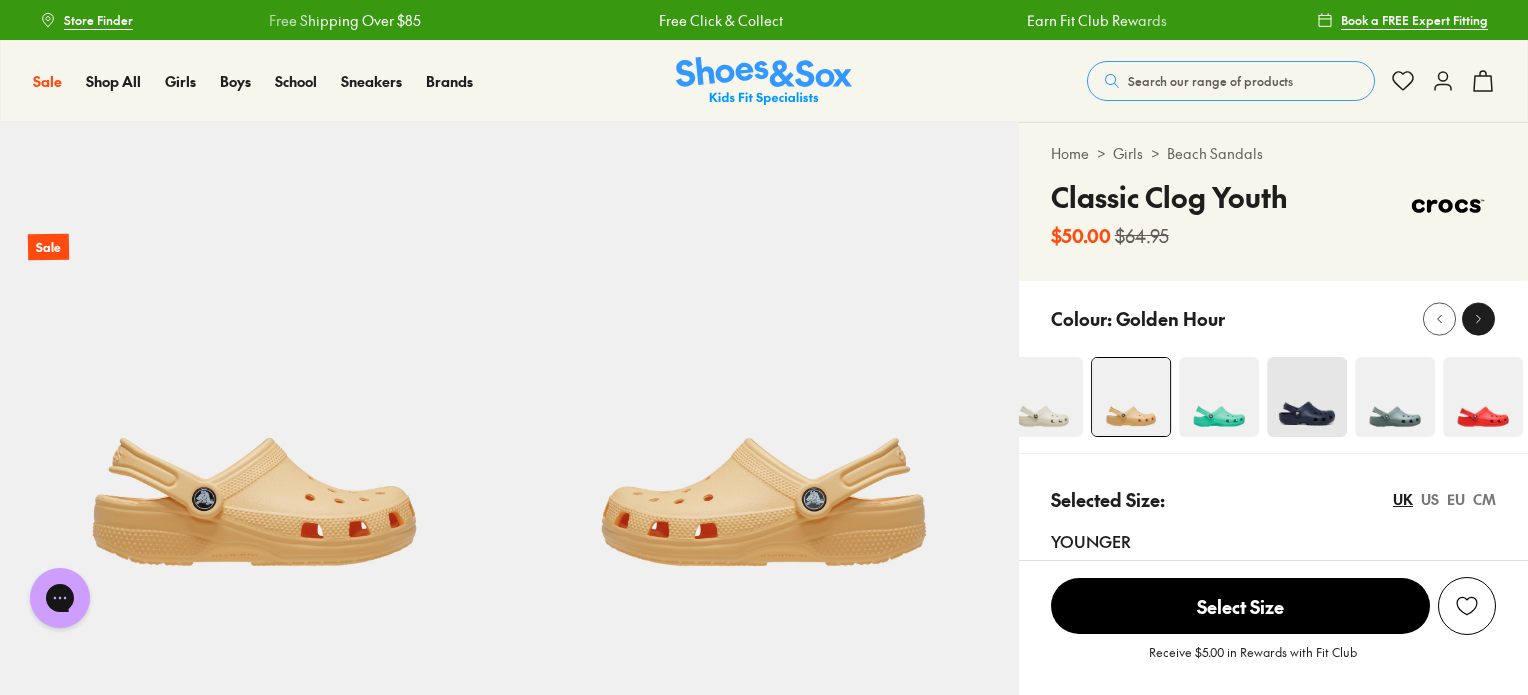 click 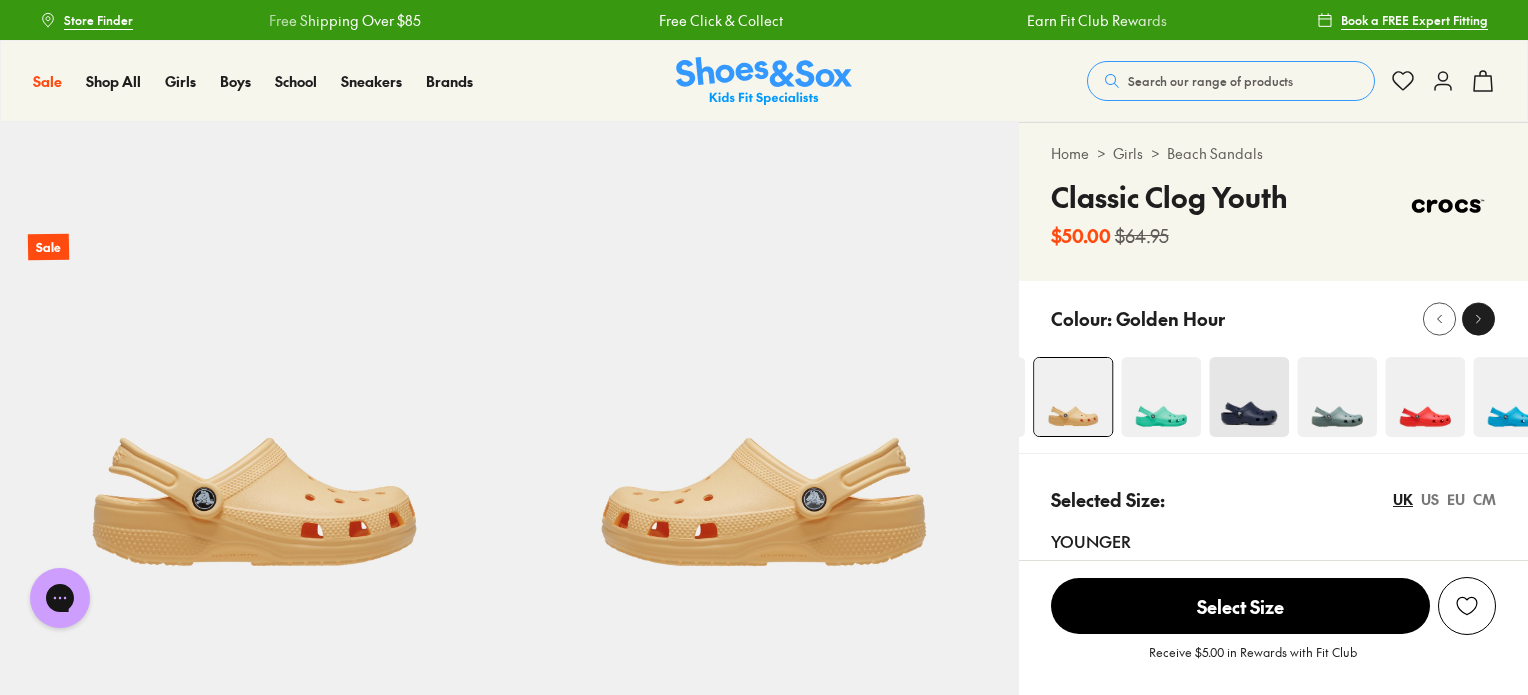 click 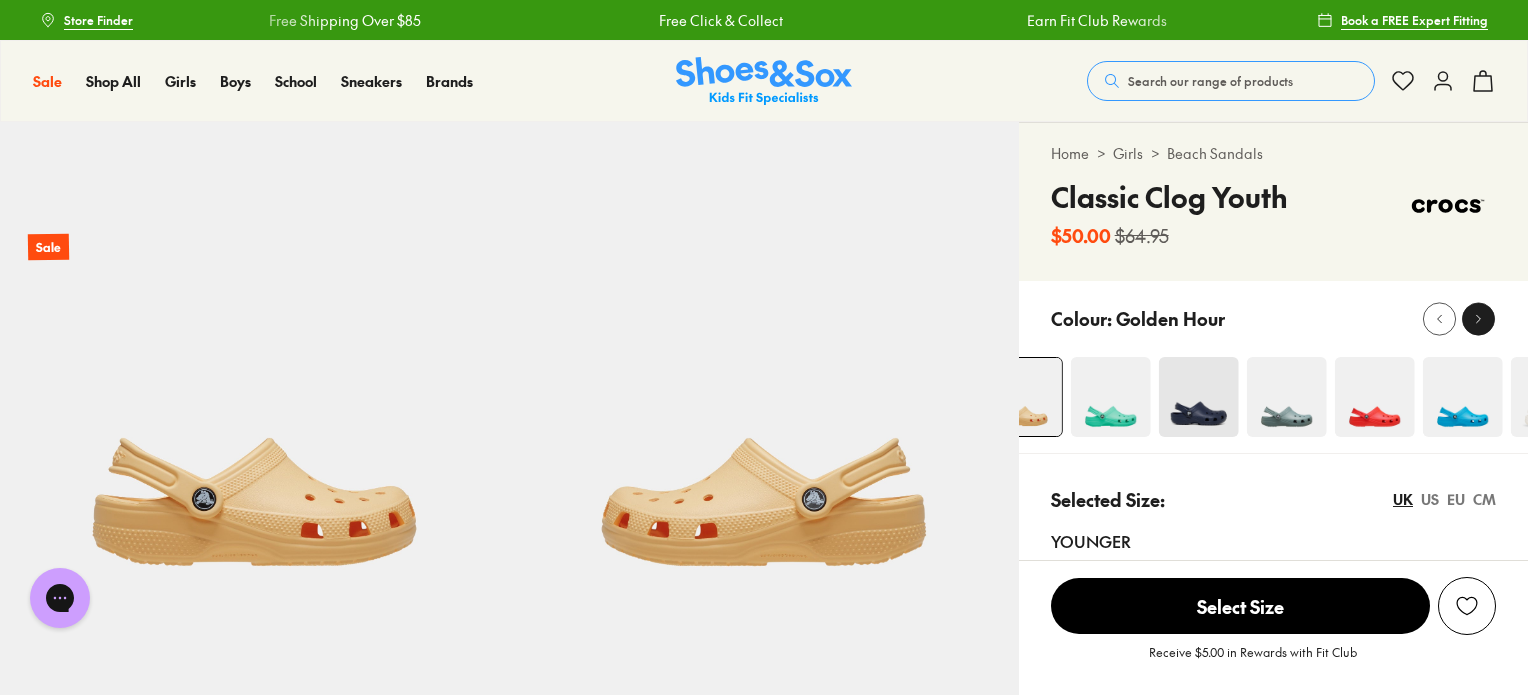 click 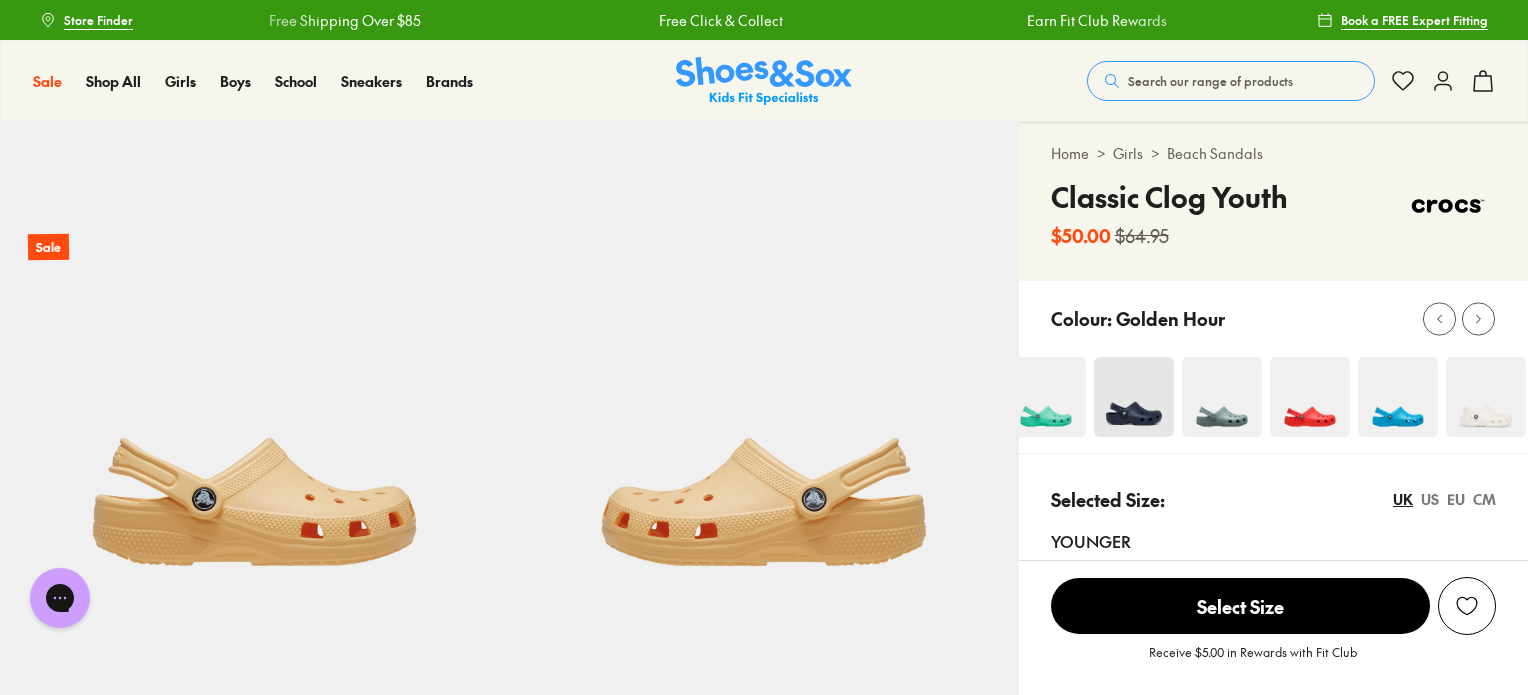 click at bounding box center (1222, 397) 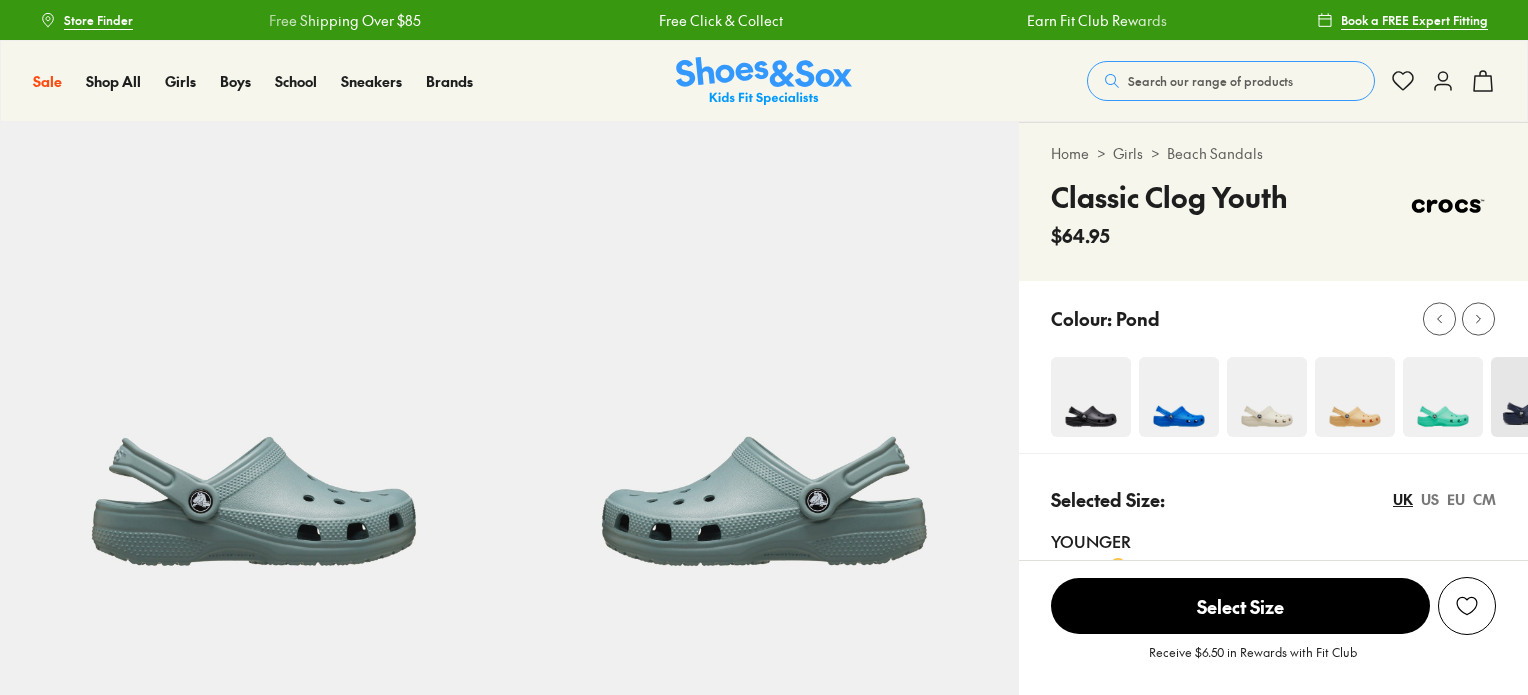 scroll, scrollTop: 0, scrollLeft: 0, axis: both 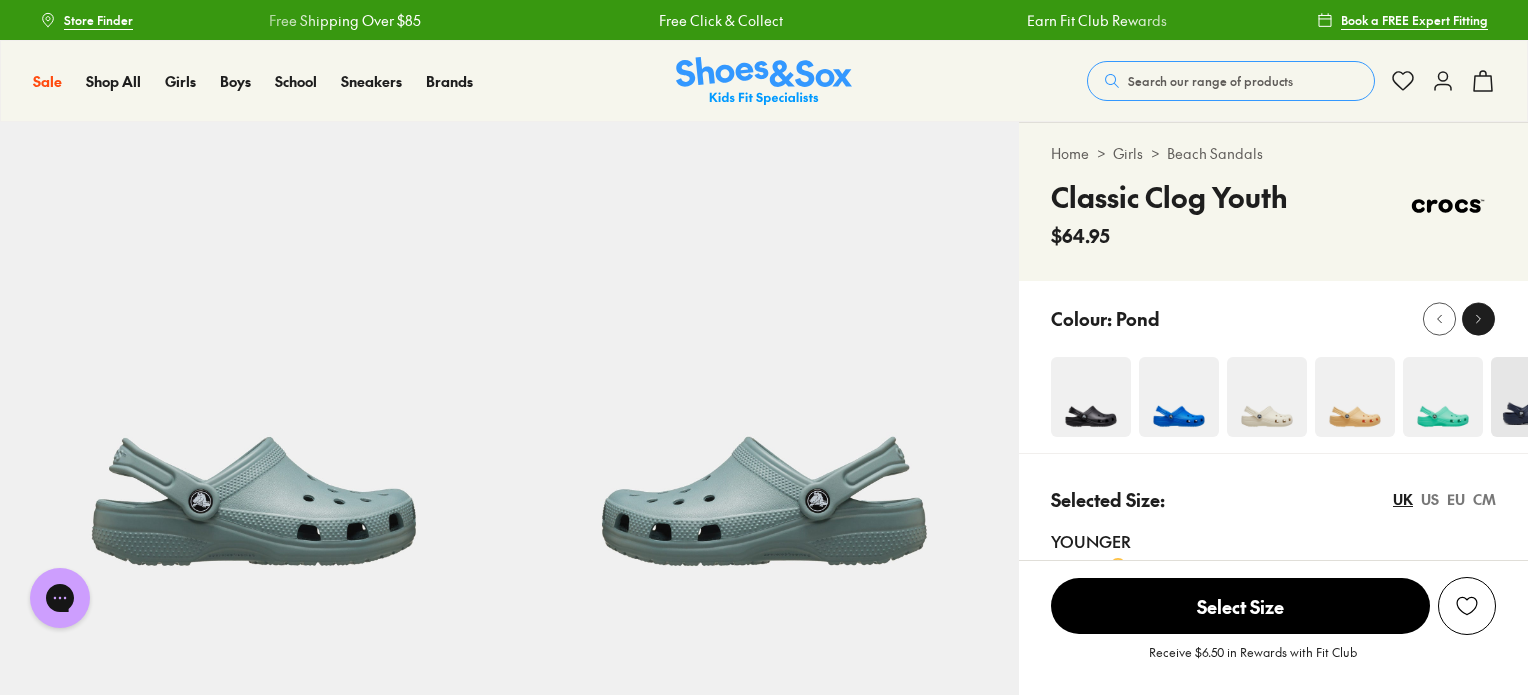 click 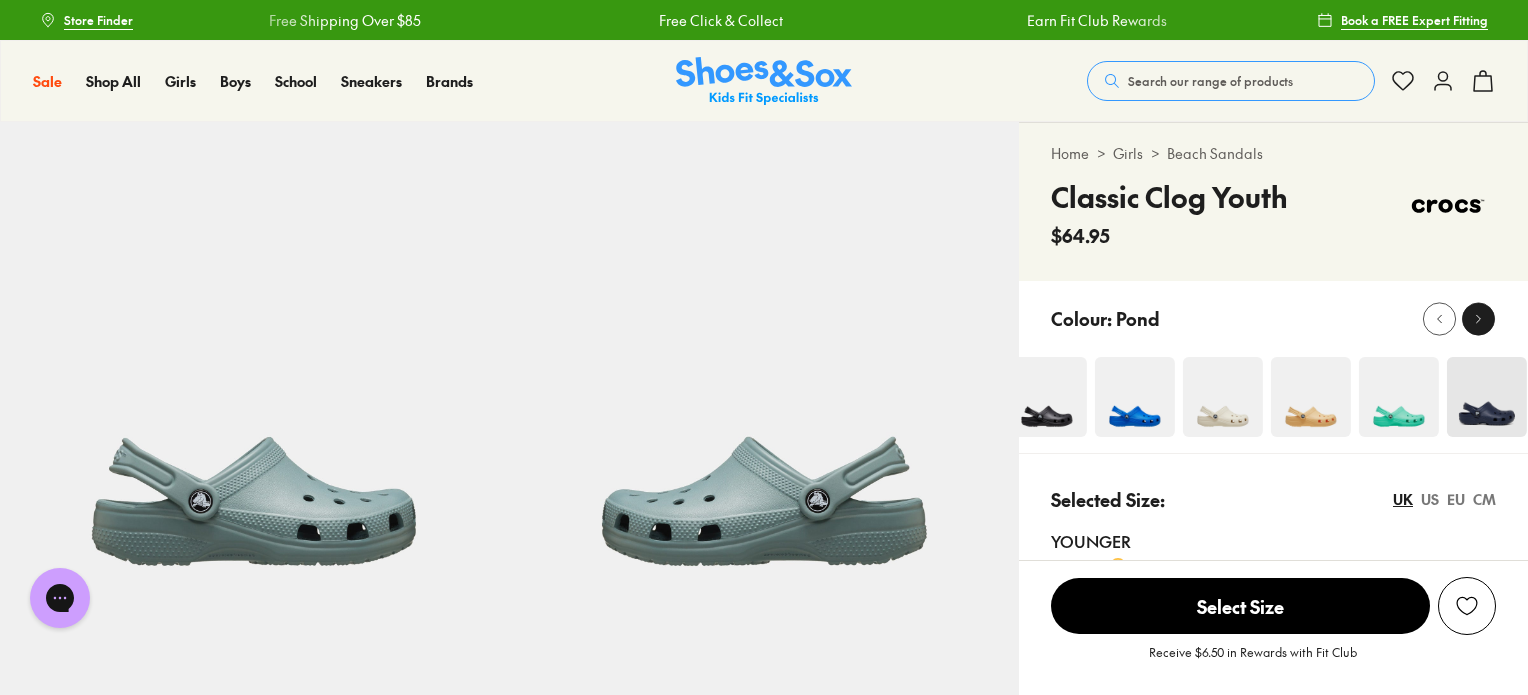 click 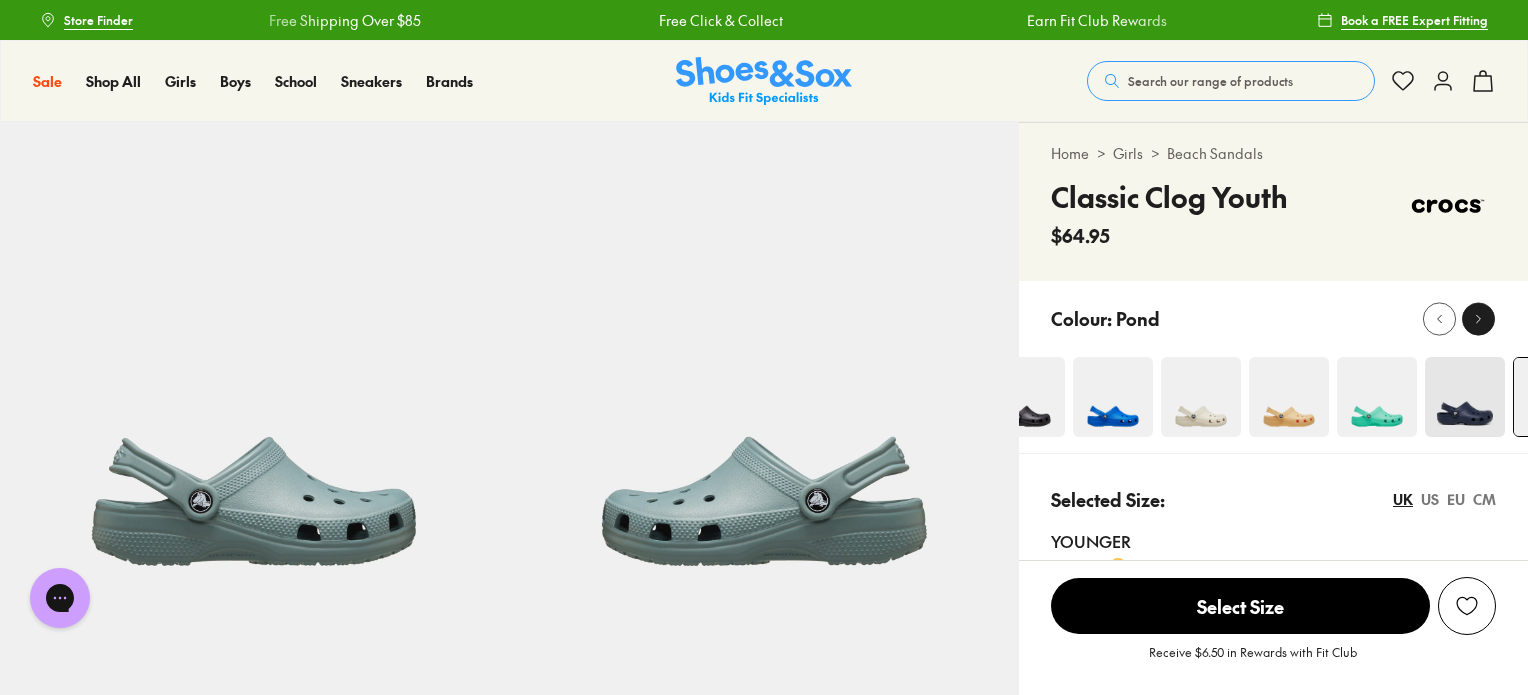 click 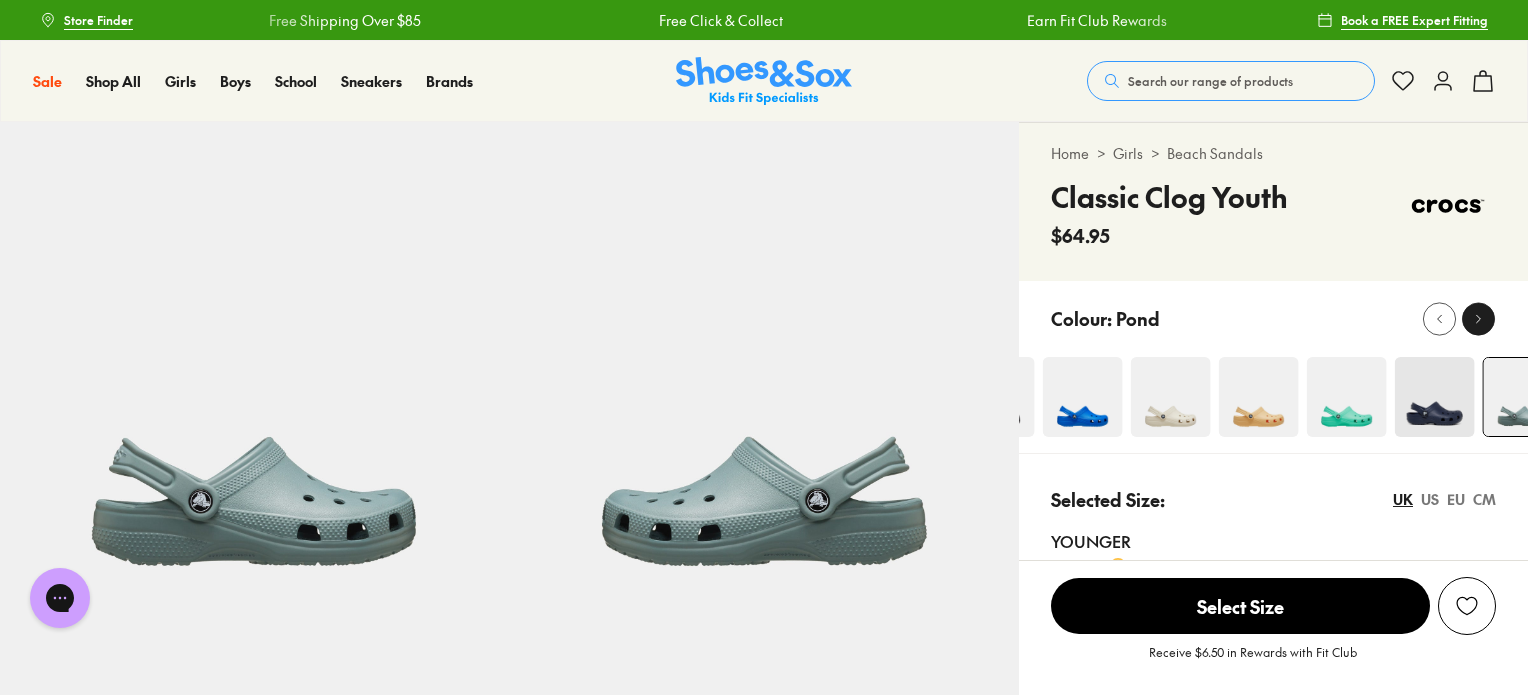 click 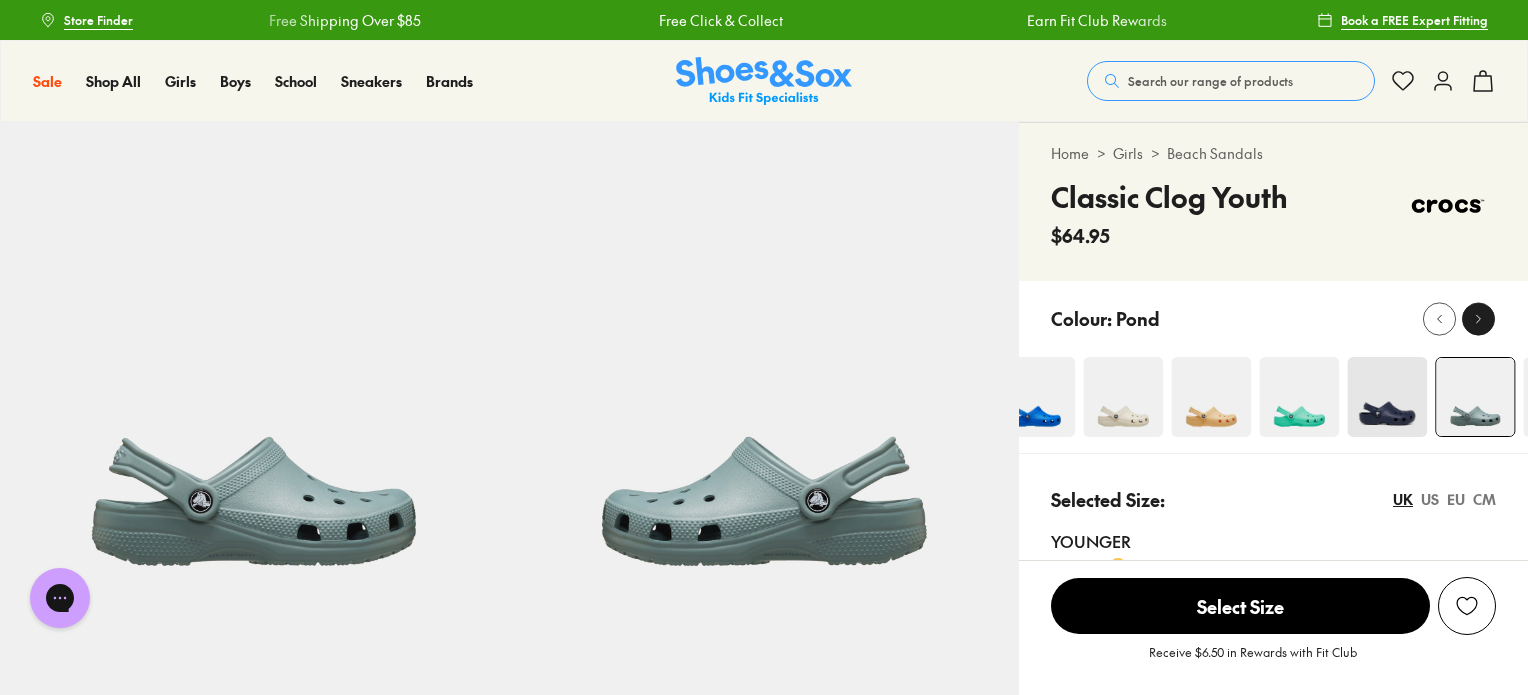 click 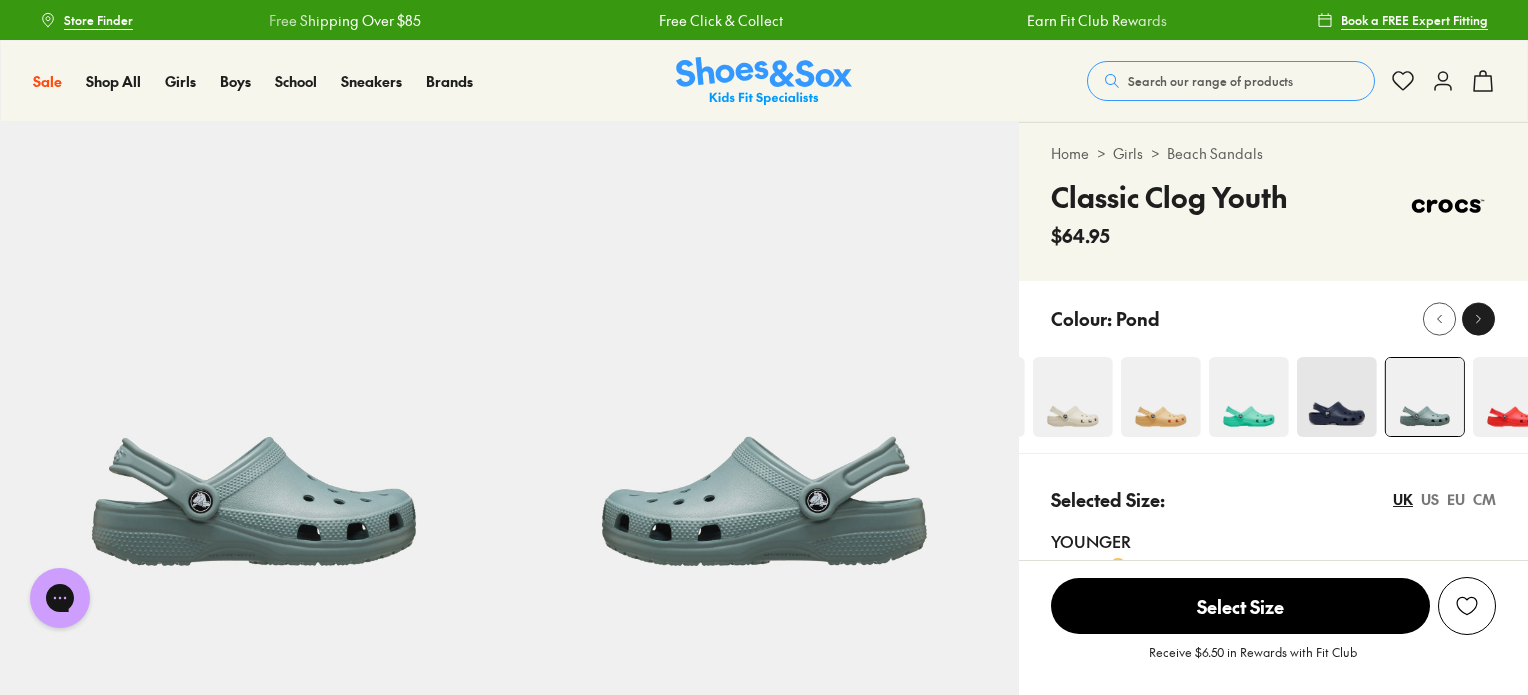 click 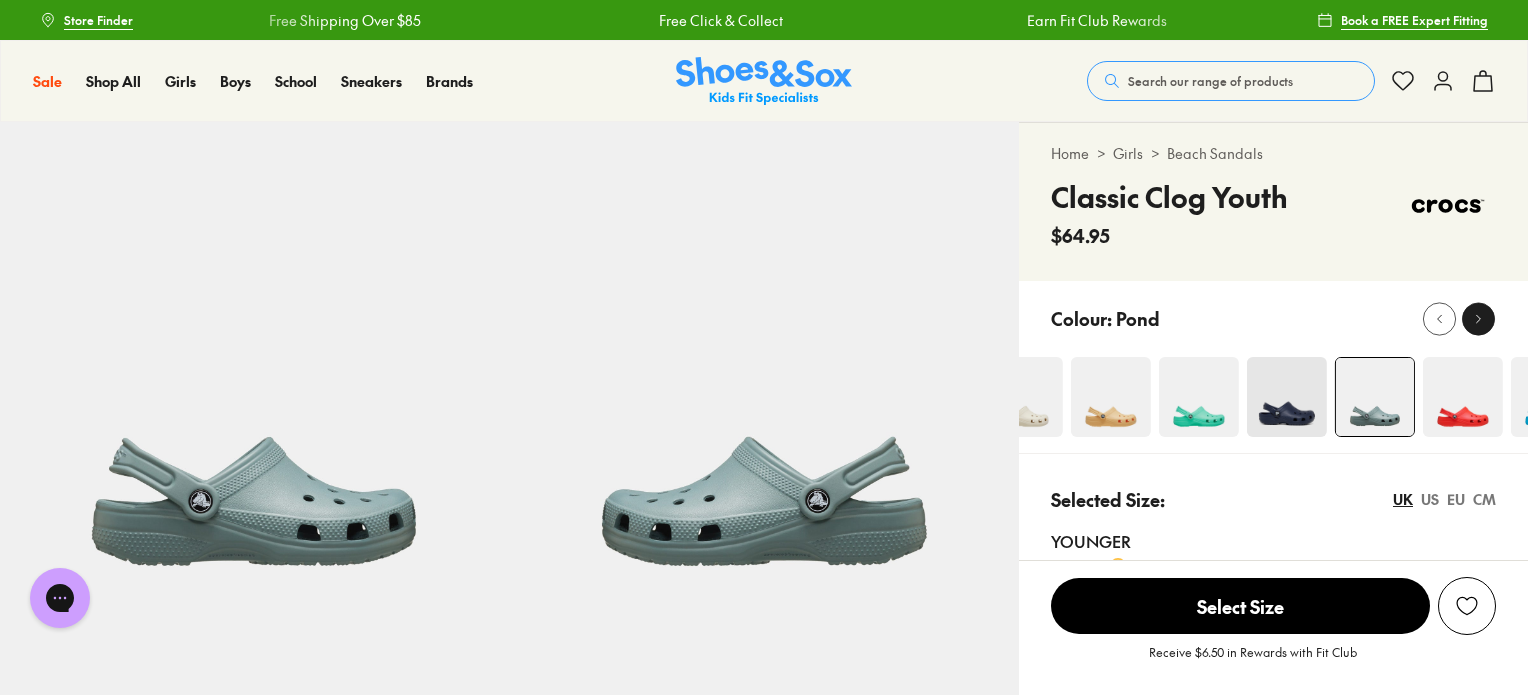 click 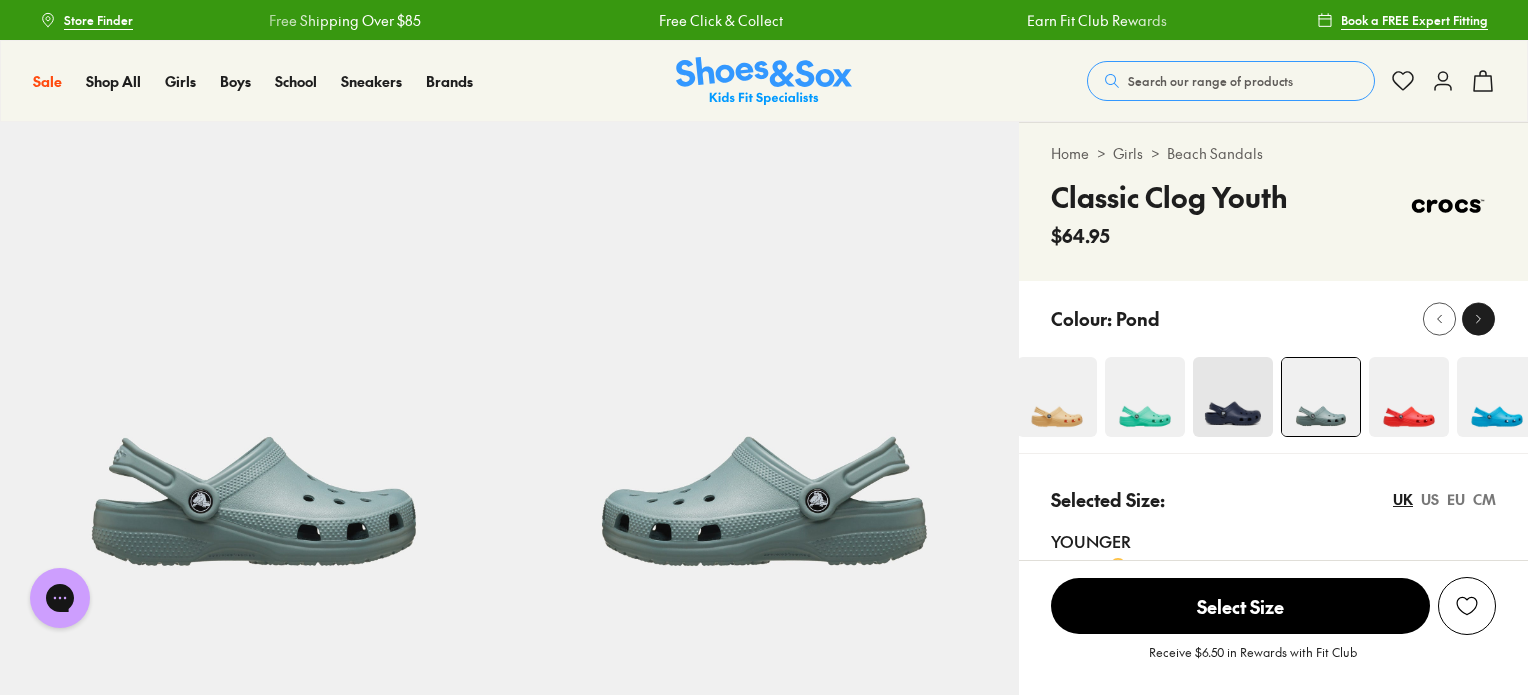 click 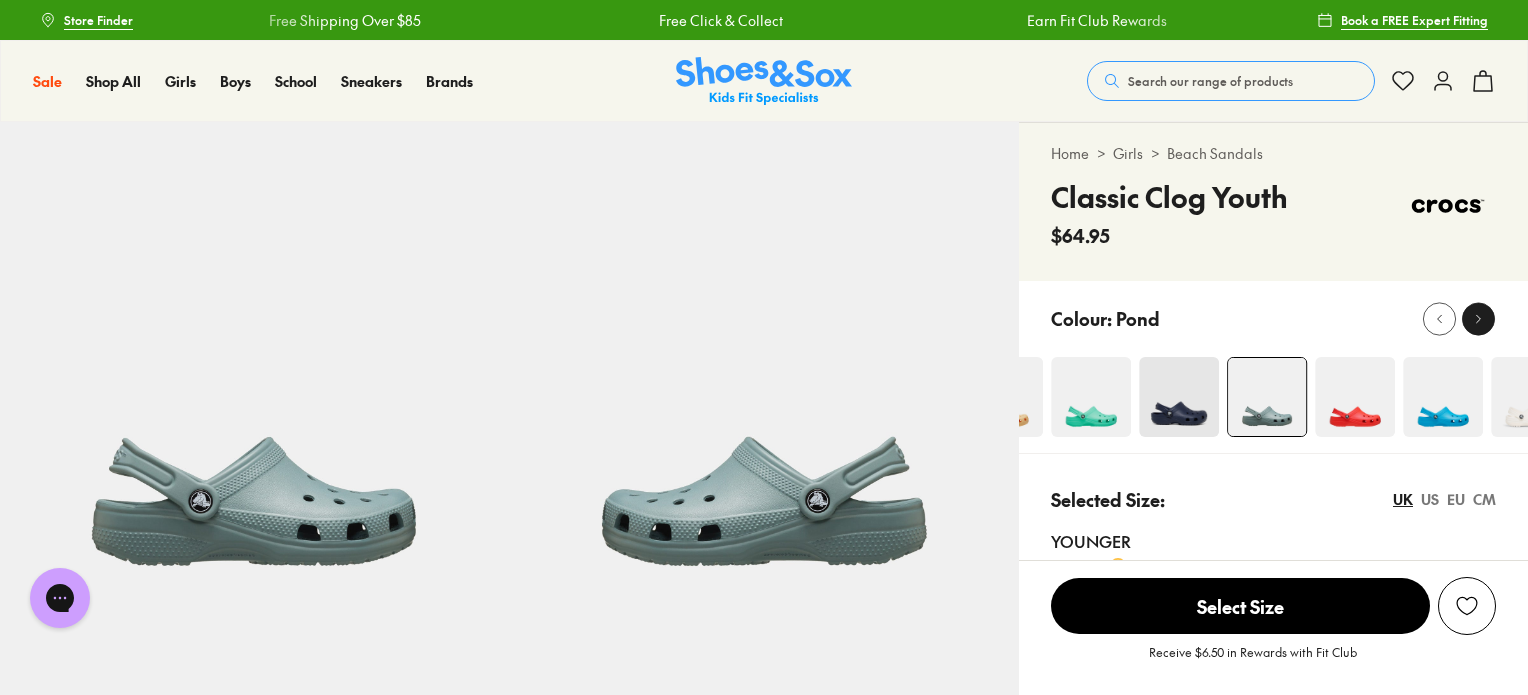 click 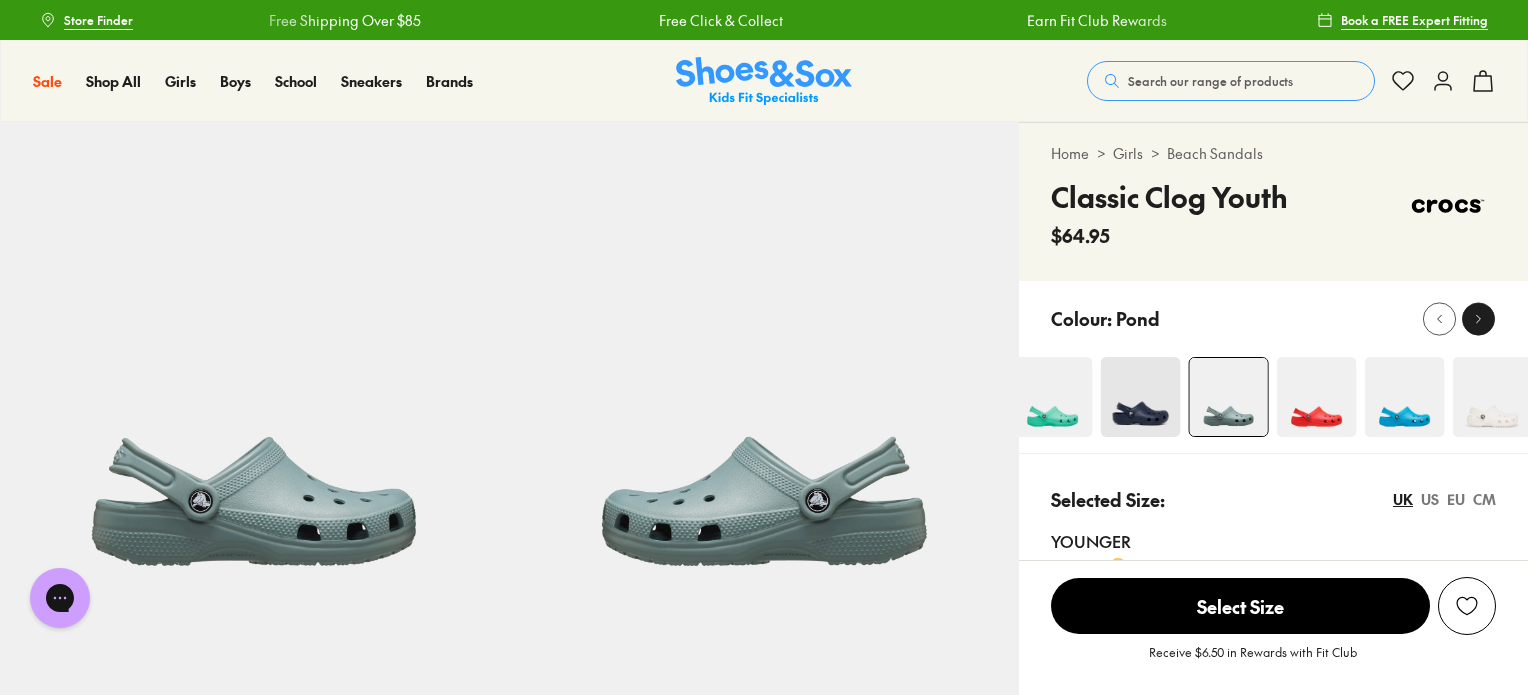 click 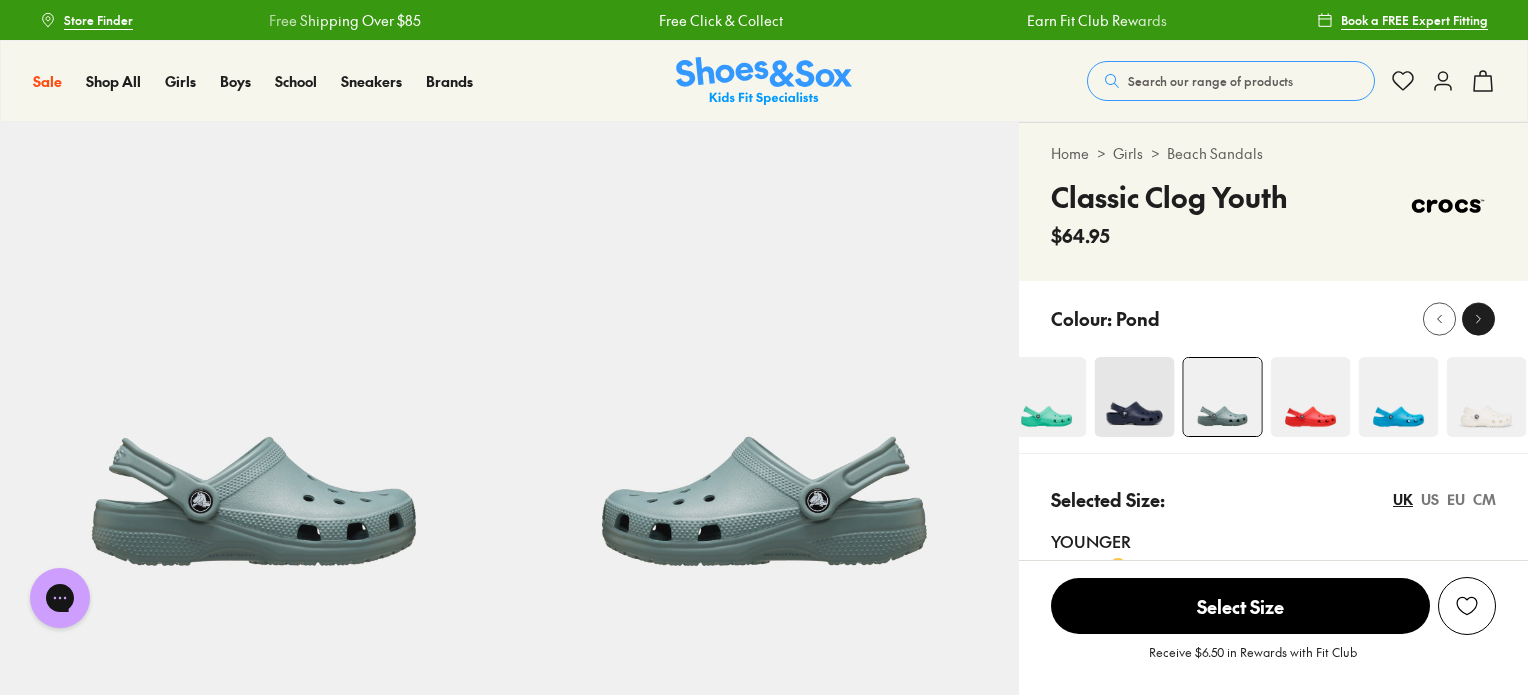 click 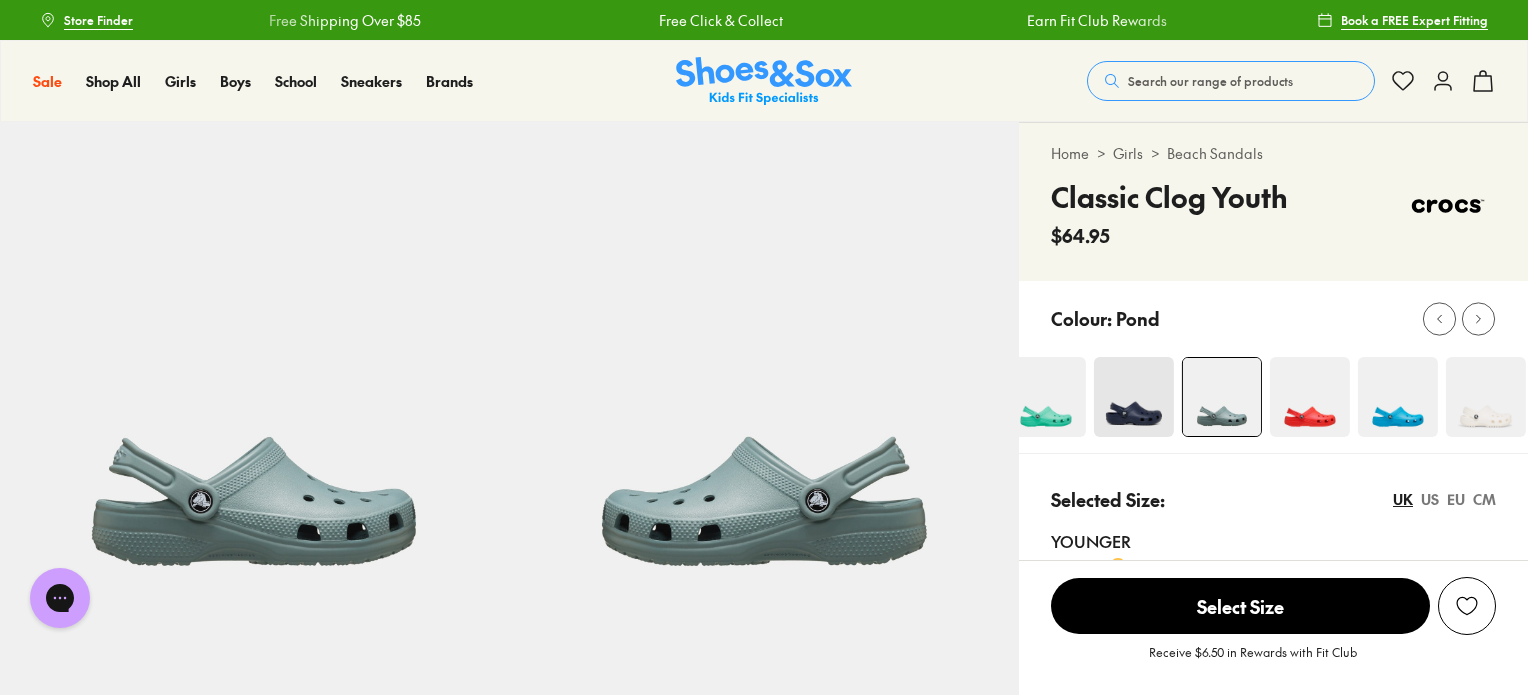 click at bounding box center [1398, 397] 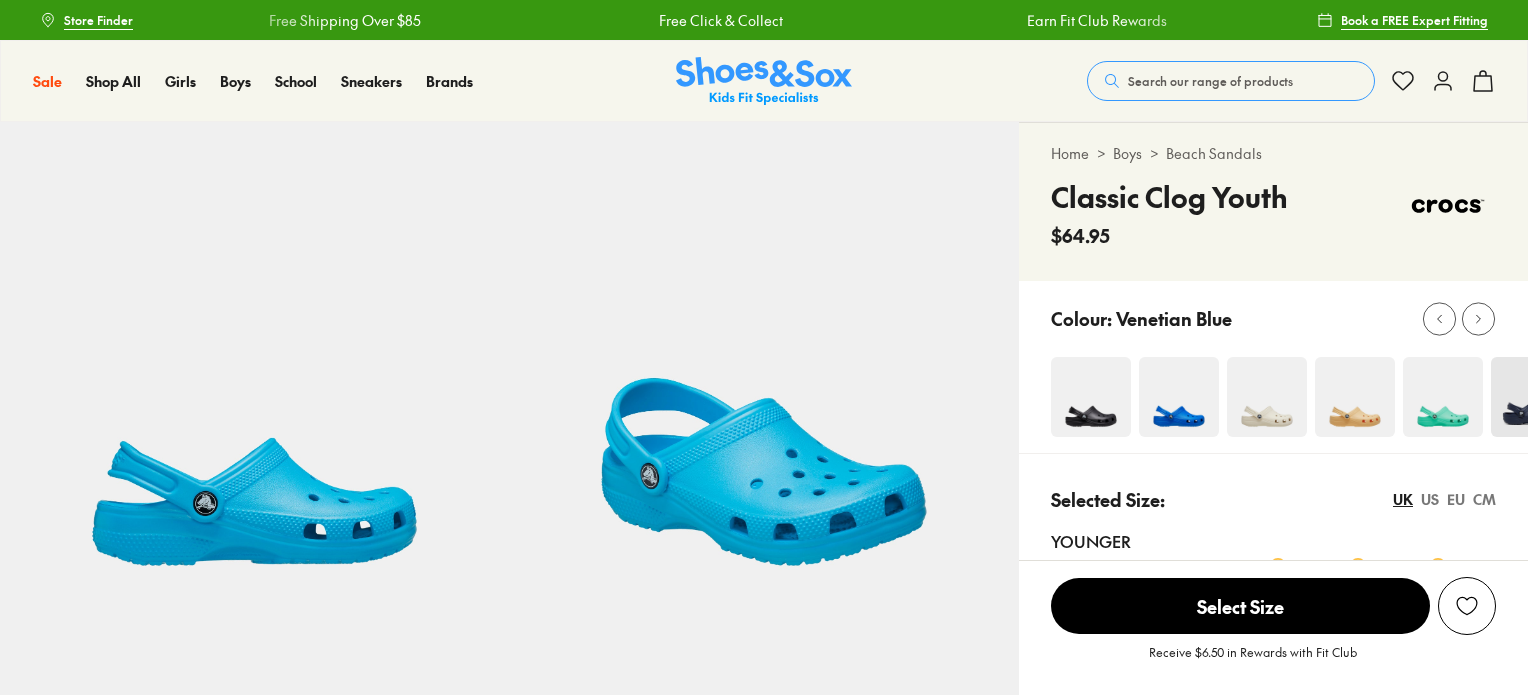 scroll, scrollTop: 0, scrollLeft: 0, axis: both 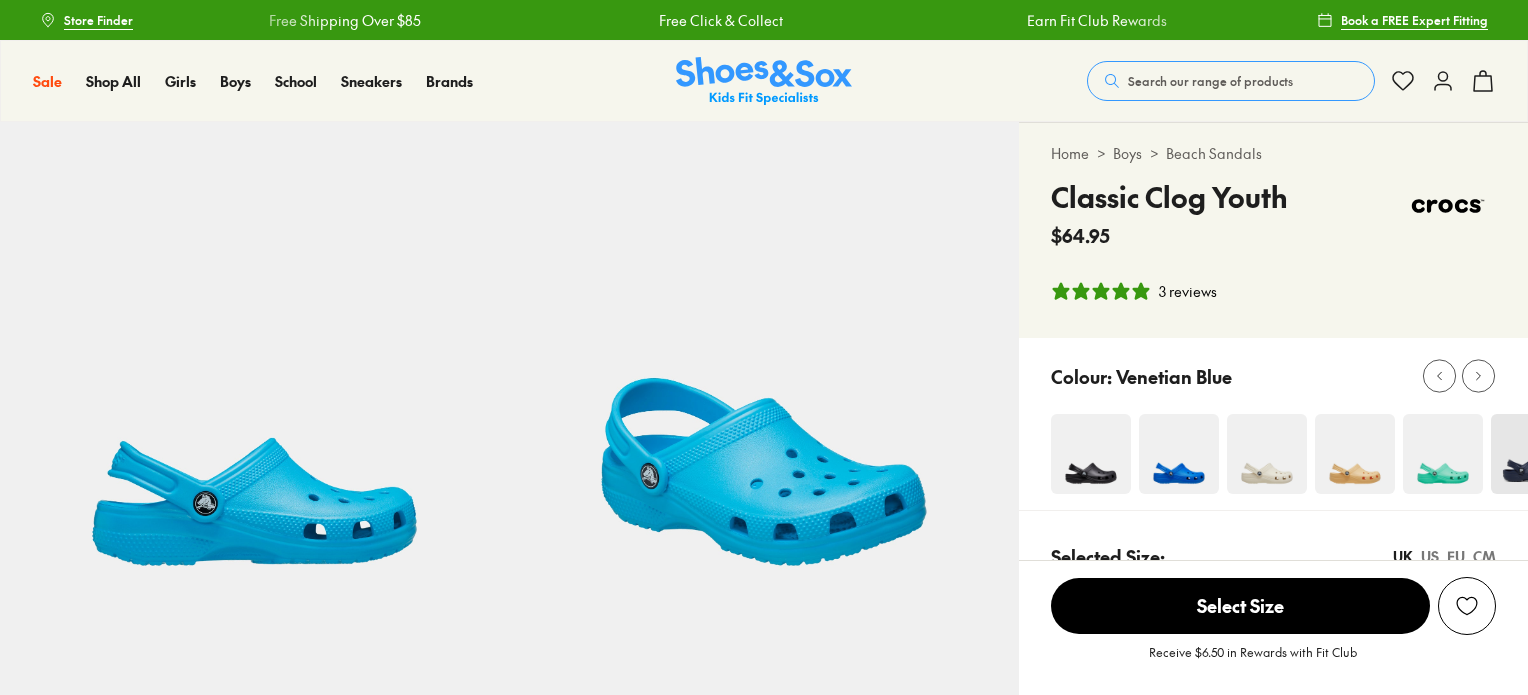 select on "*" 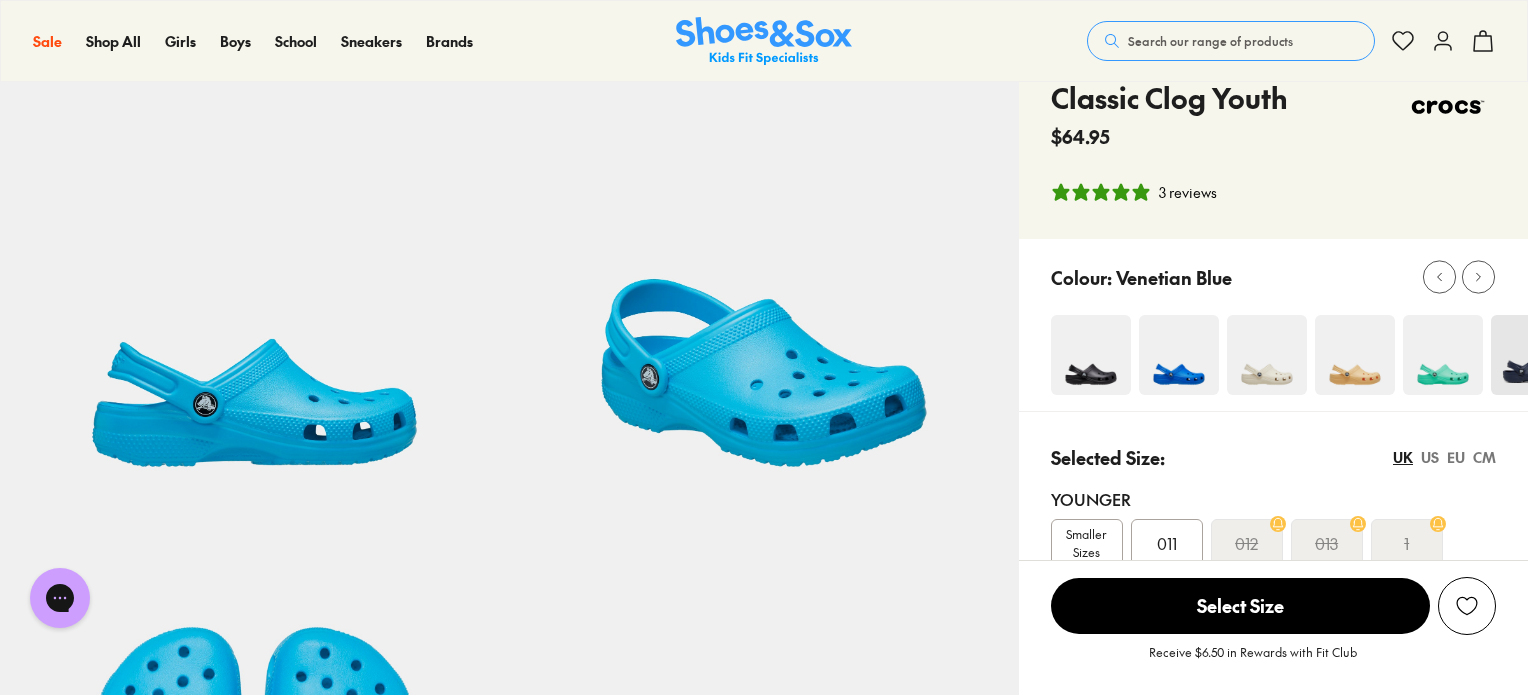 scroll, scrollTop: 200, scrollLeft: 0, axis: vertical 